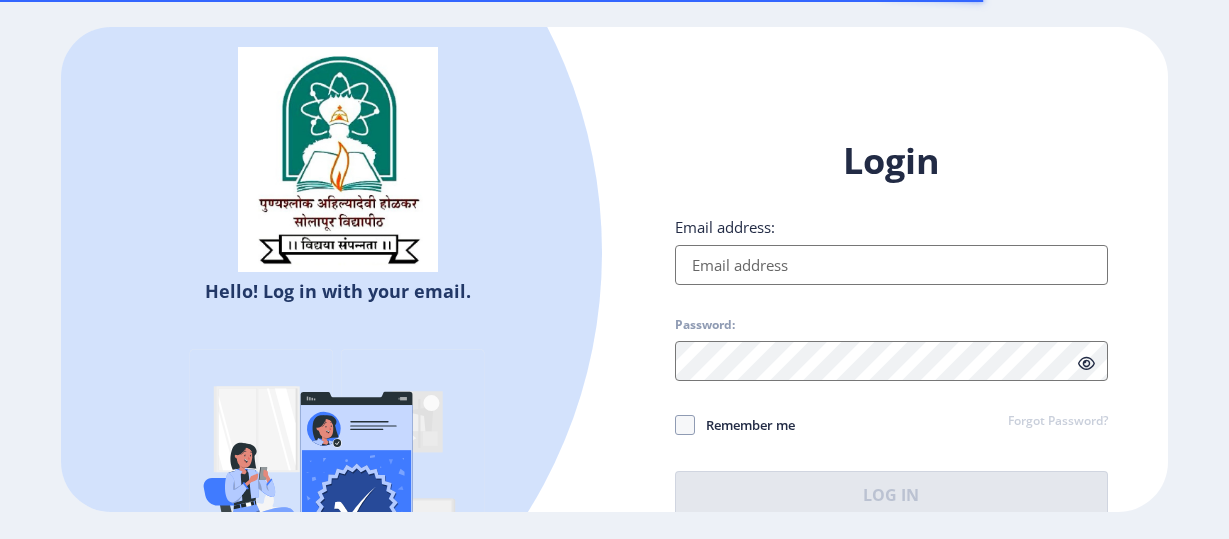 scroll, scrollTop: 0, scrollLeft: 0, axis: both 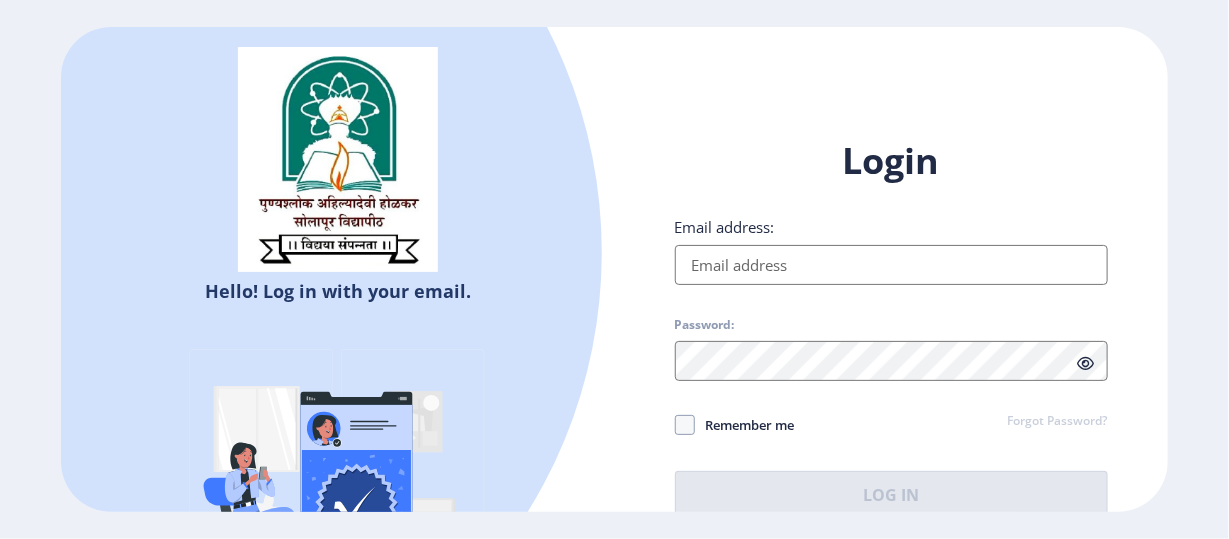 click on "Login Email address: Password: Remember me Forgot Password?  Log In" 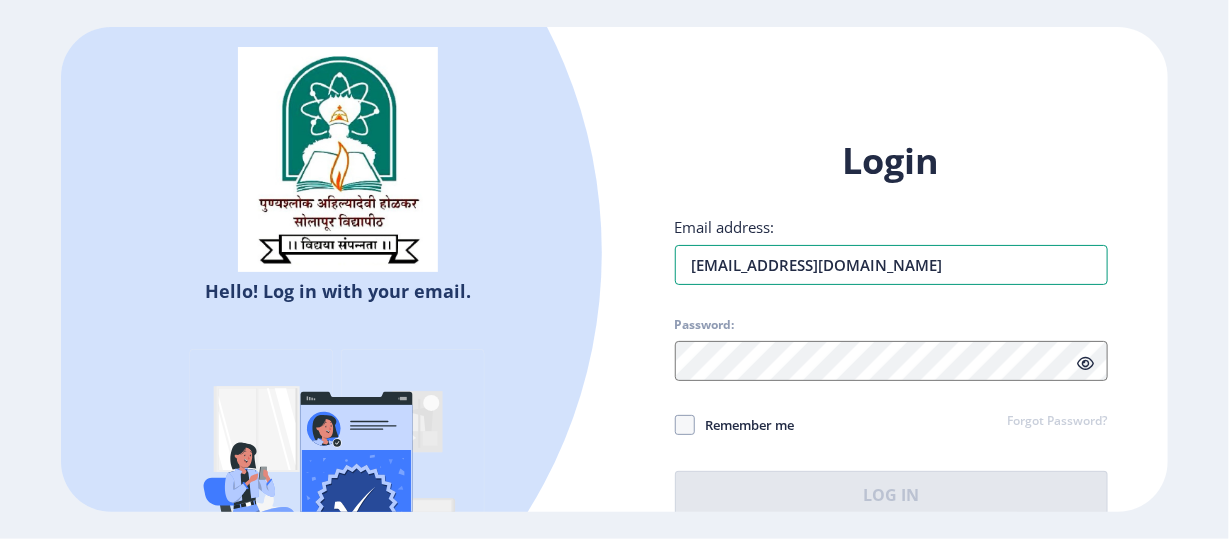 type on "[EMAIL_ADDRESS][DOMAIN_NAME]" 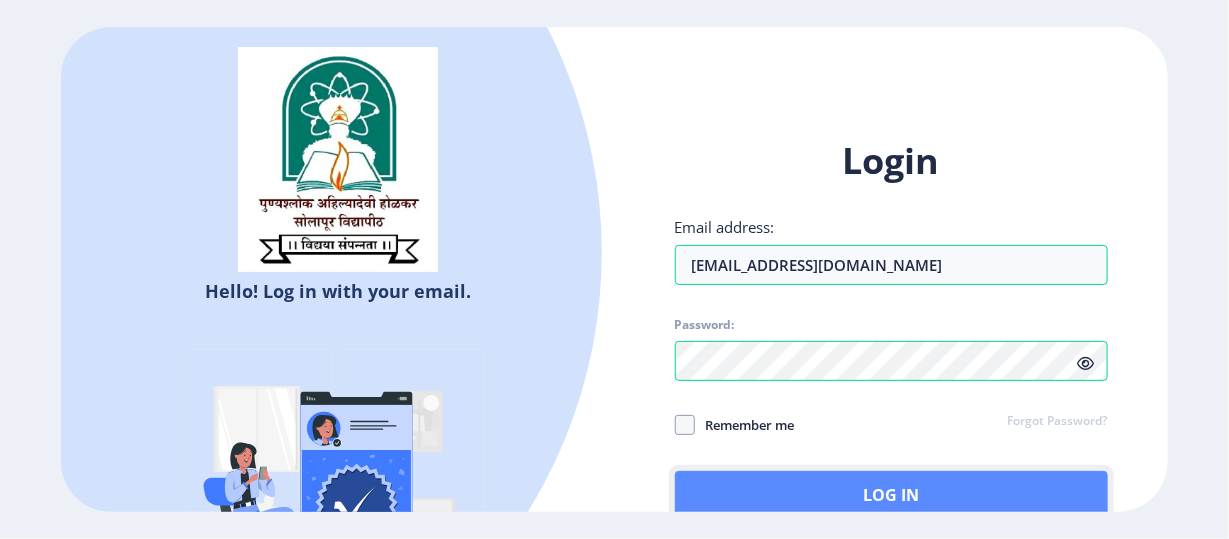 click on "Log In" 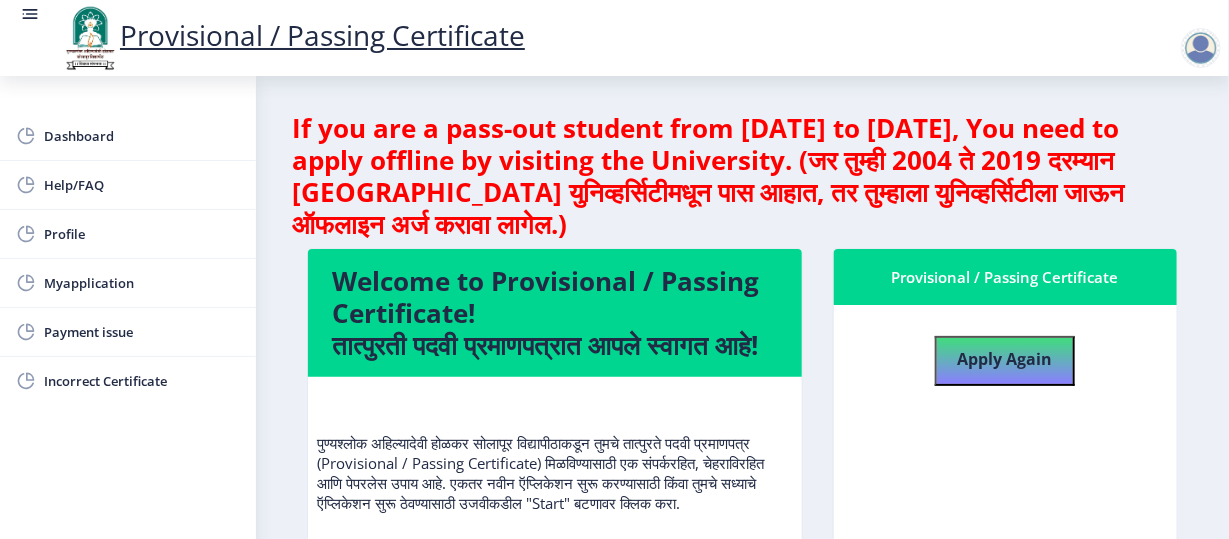 click 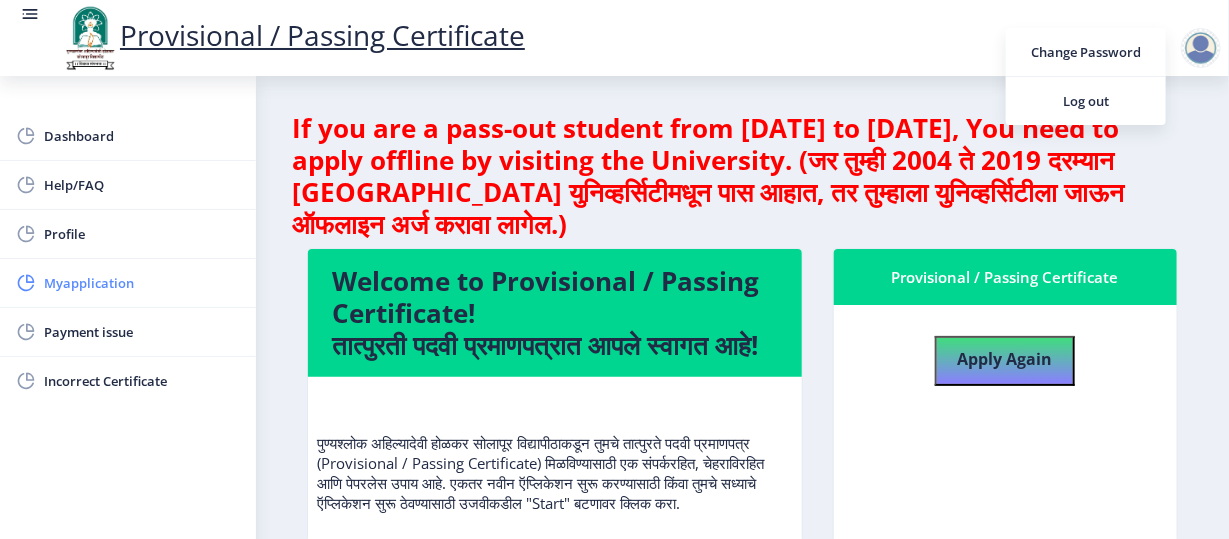 click on "Myapplication" 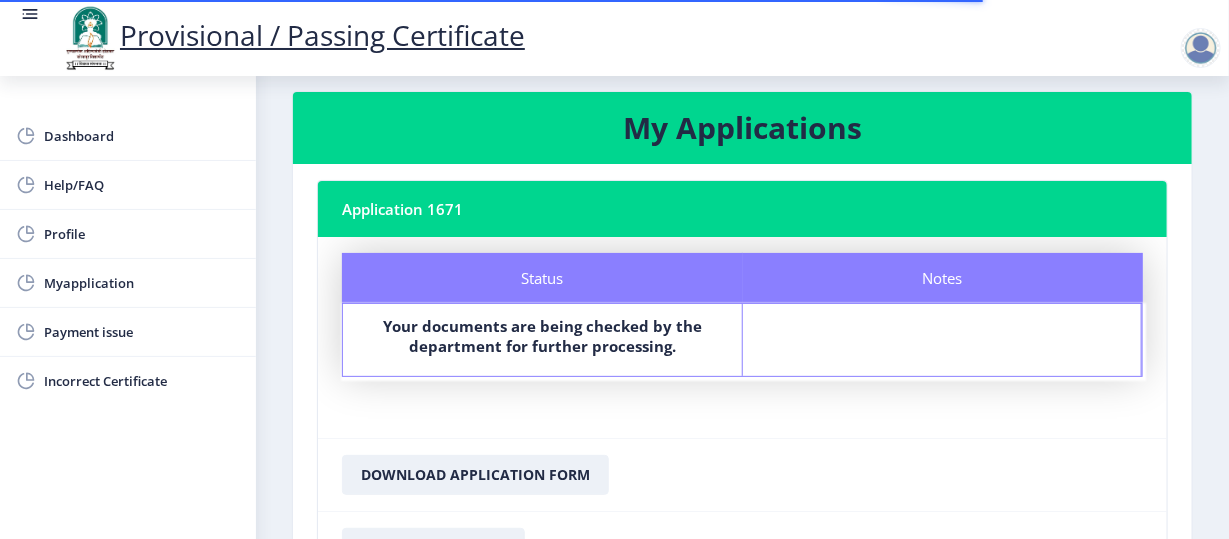 scroll, scrollTop: 0, scrollLeft: 0, axis: both 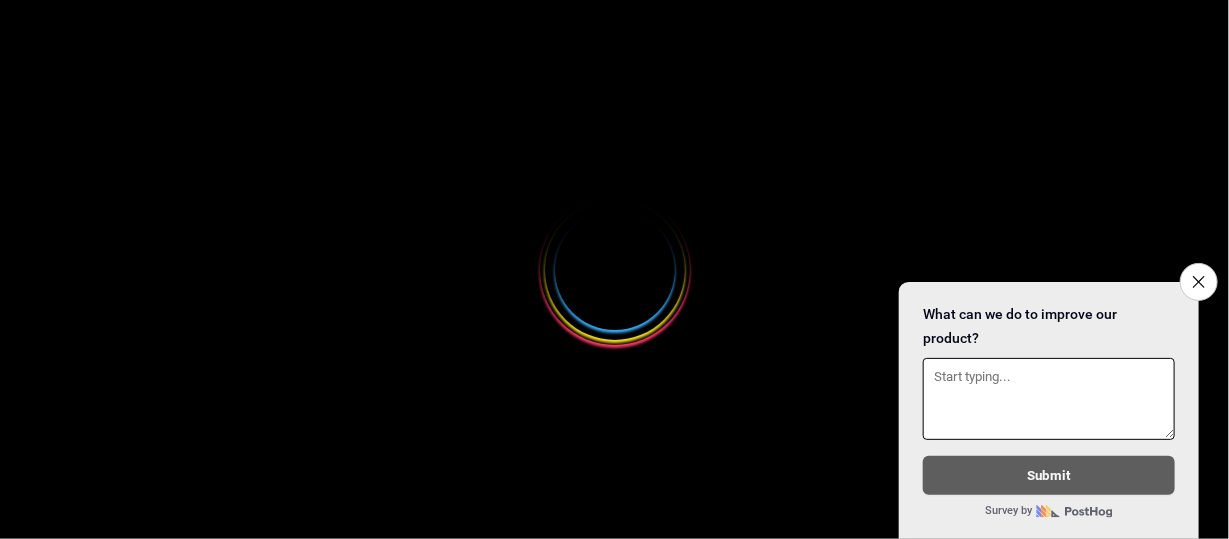 select 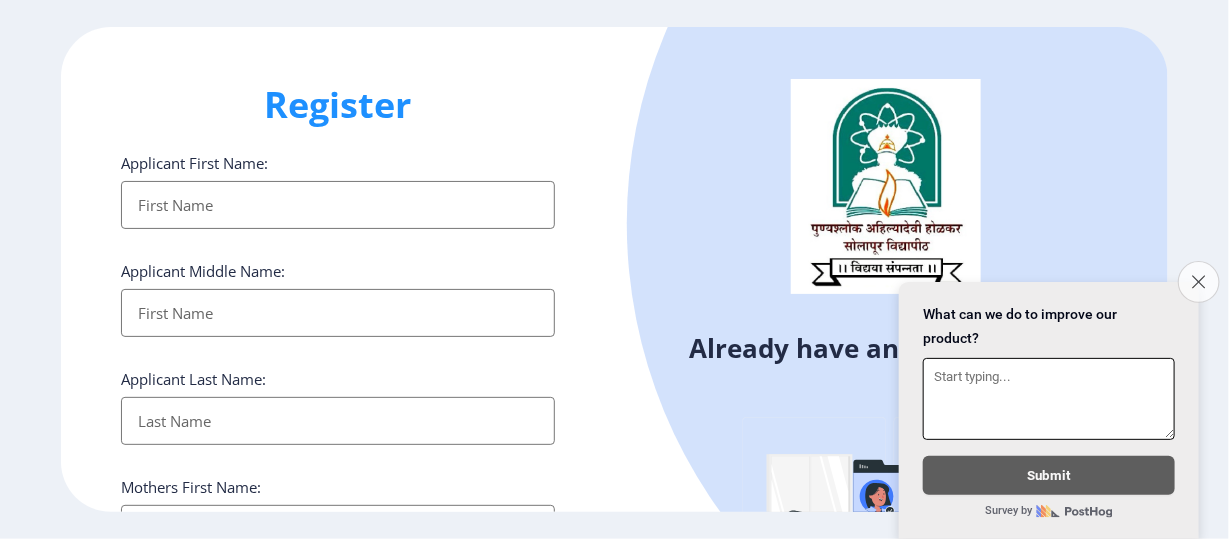 click 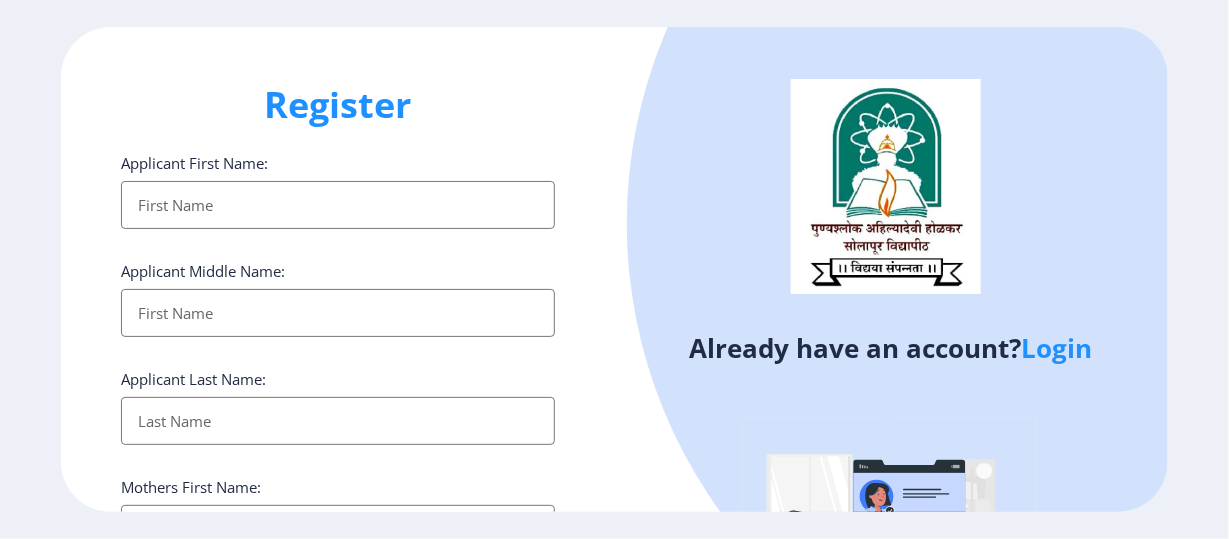 click on "Applicant First Name:" at bounding box center (337, 205) 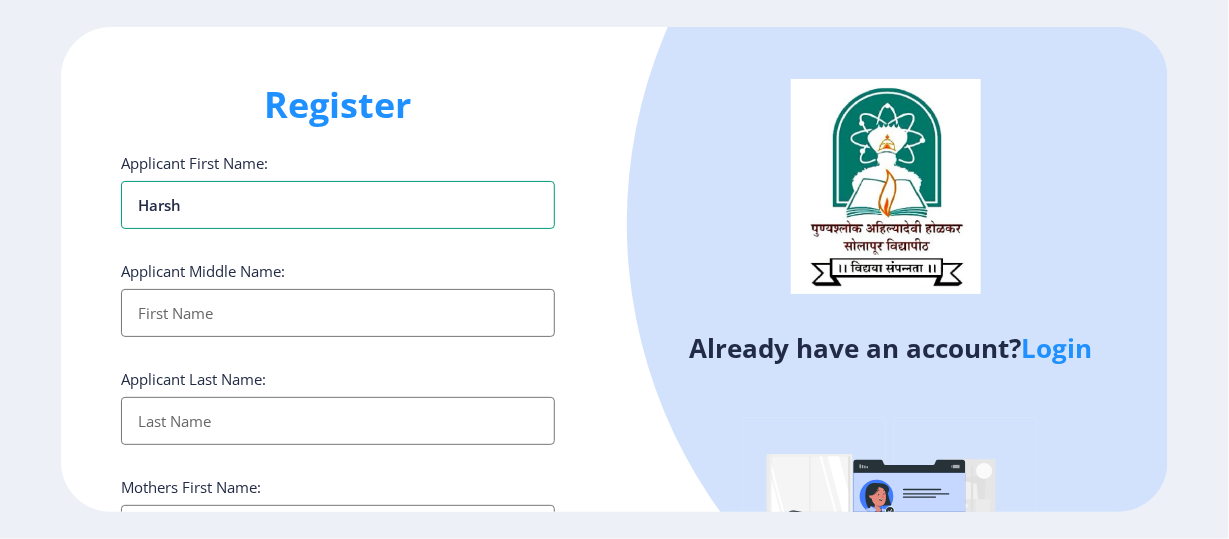 type on "Harsh" 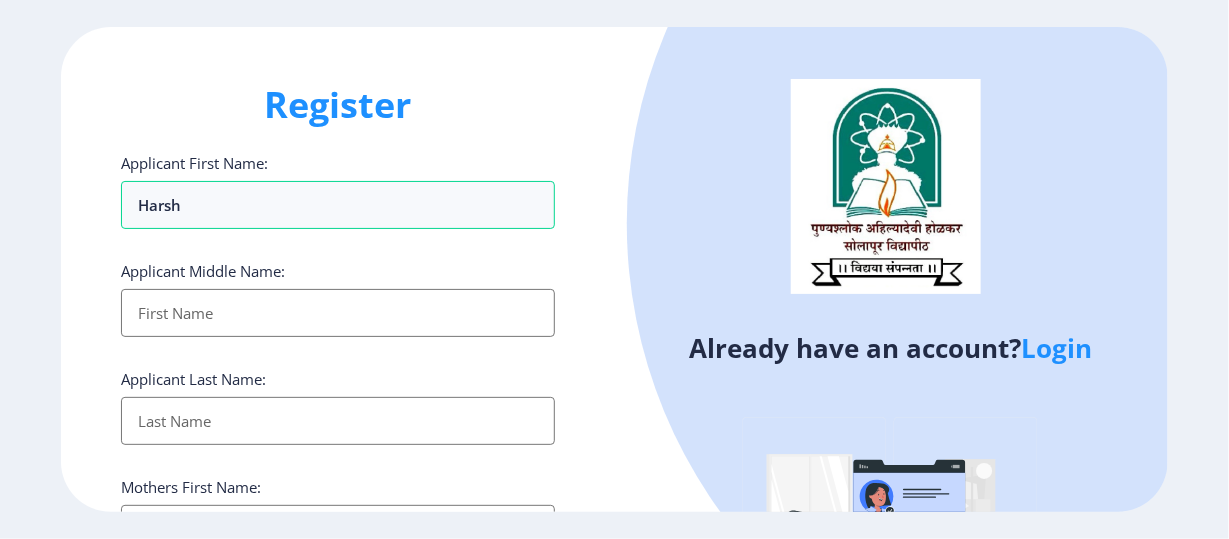 click on "Applicant First Name:" at bounding box center [337, 313] 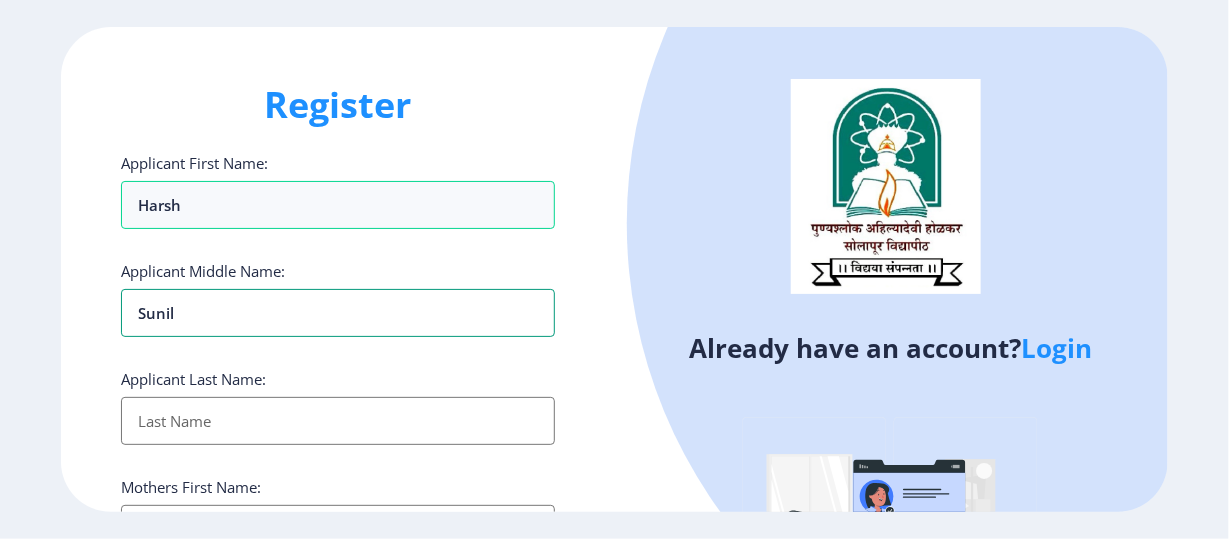 type on "Sunil" 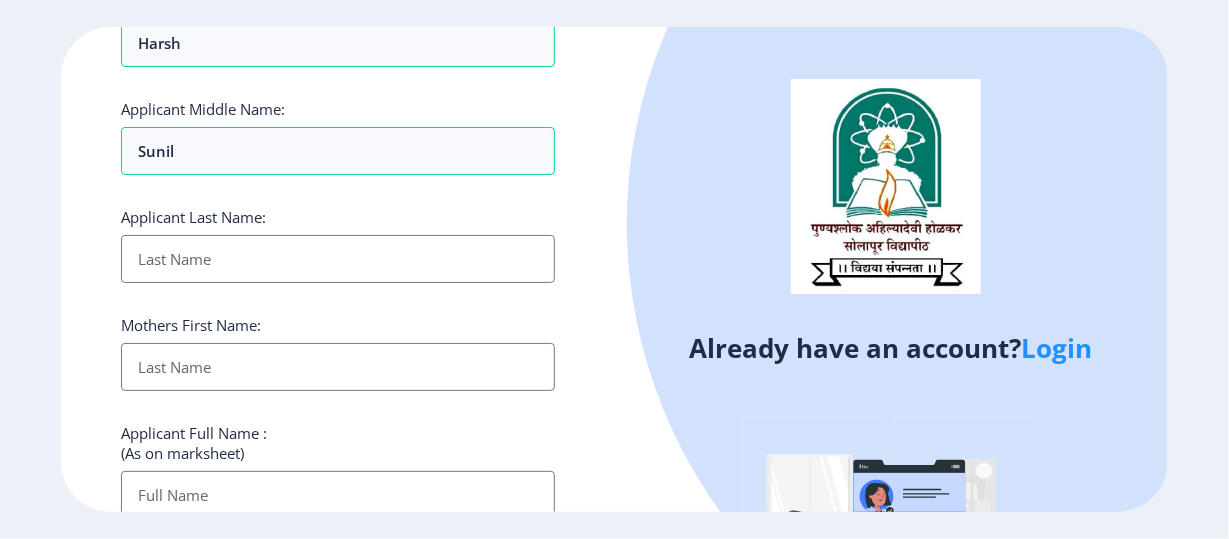 scroll, scrollTop: 100, scrollLeft: 0, axis: vertical 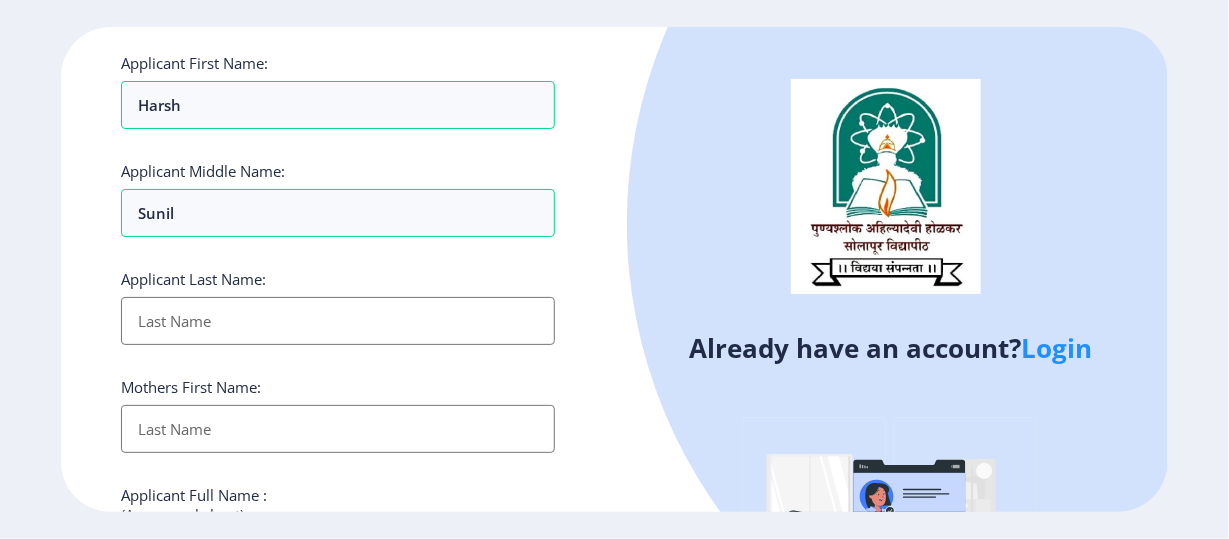 click on "Applicant Last Name:" 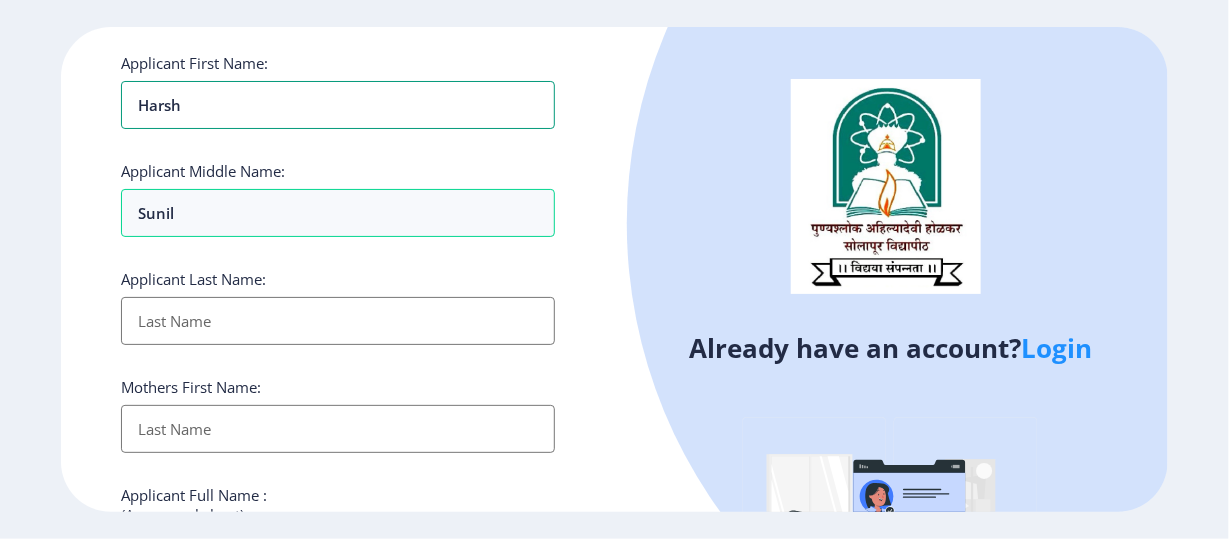 click on "Harsh" at bounding box center [337, 105] 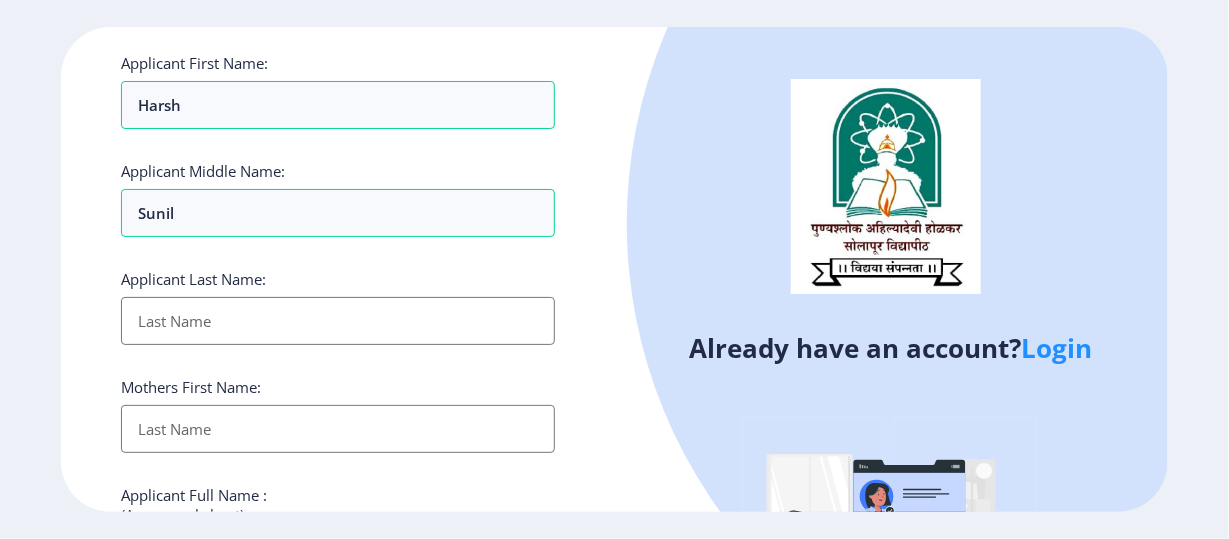 click on "Applicant First Name:" at bounding box center [337, 321] 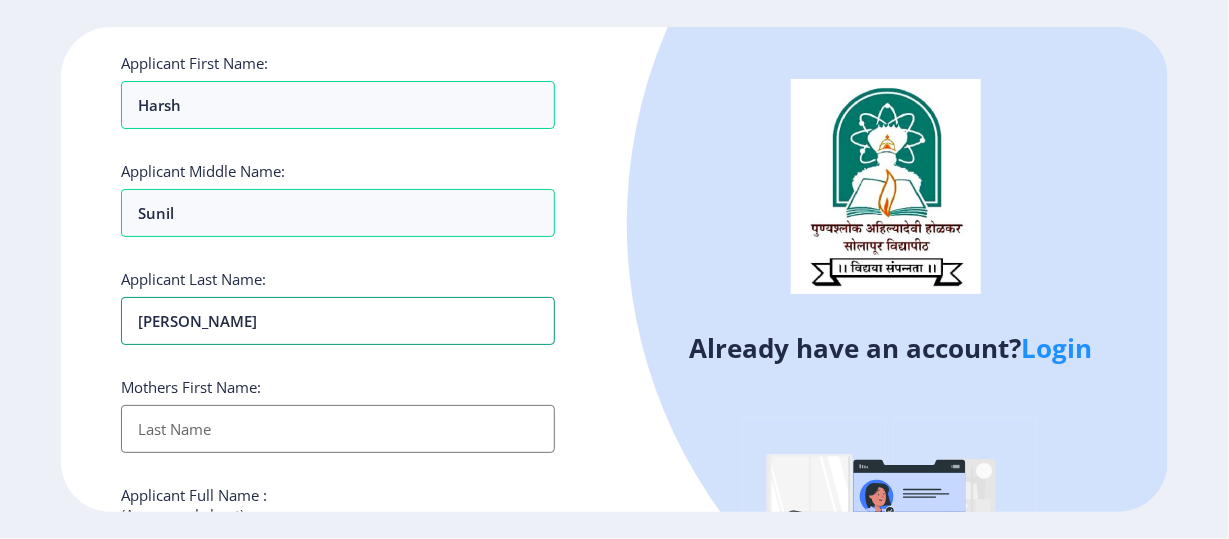 type on "[PERSON_NAME]" 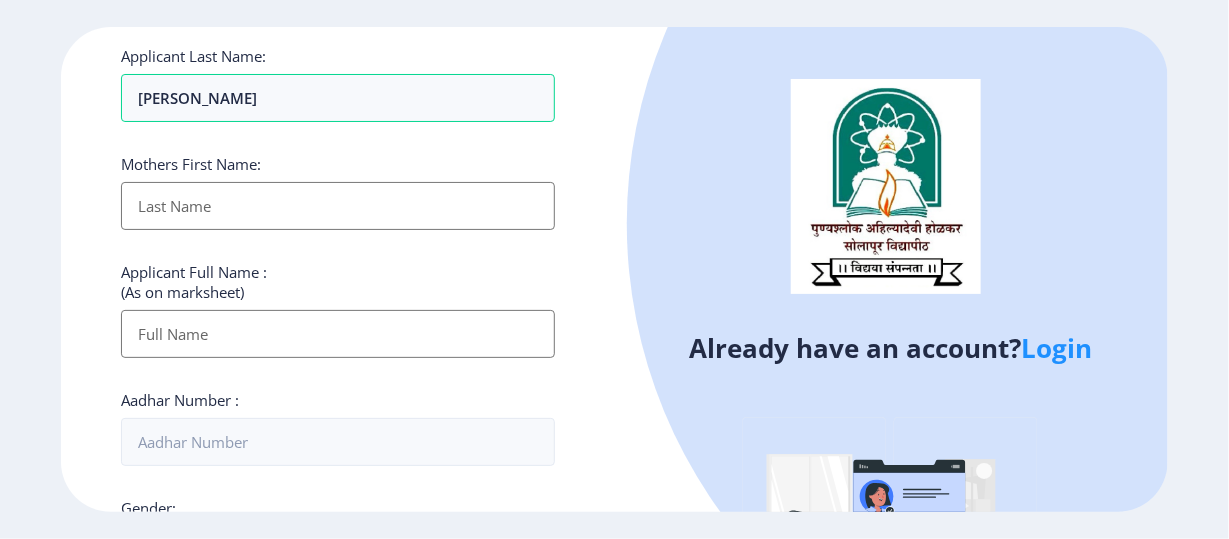scroll, scrollTop: 318, scrollLeft: 0, axis: vertical 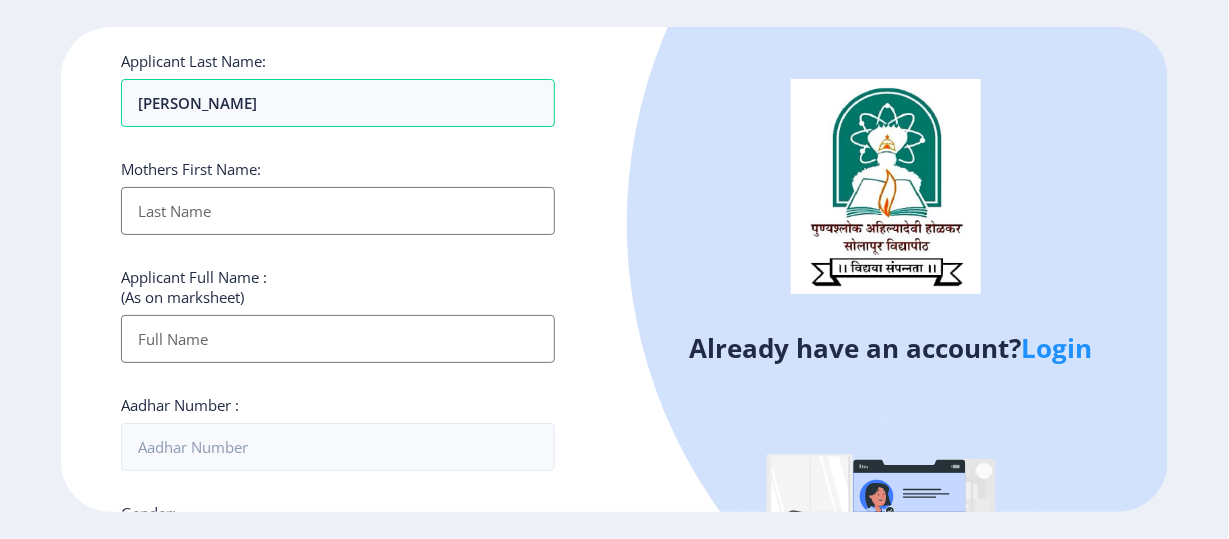 click on "Applicant First Name:" at bounding box center [337, 211] 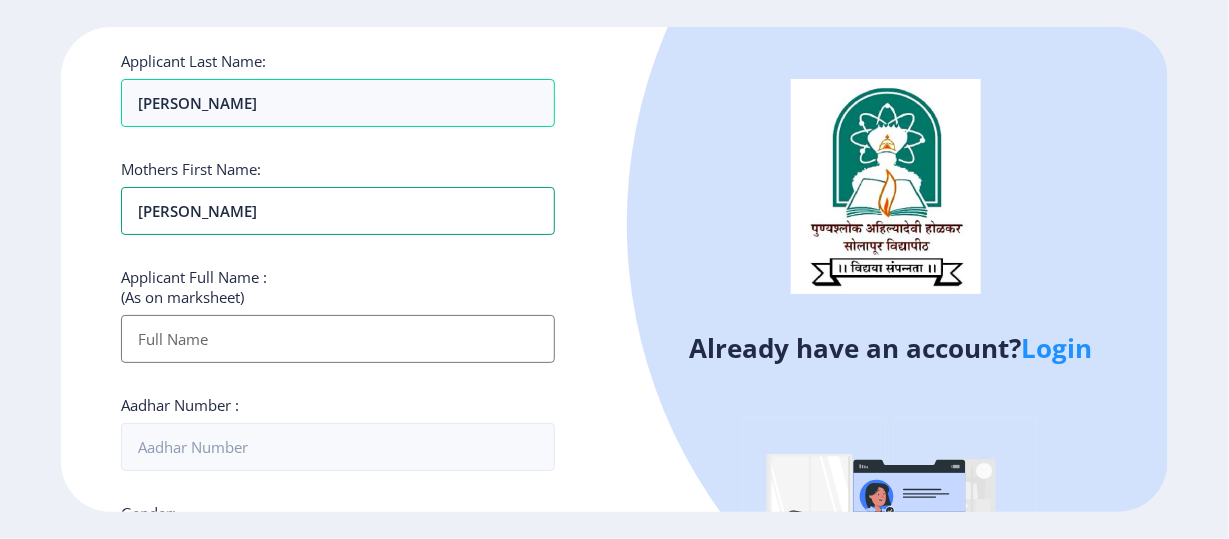 type on "[PERSON_NAME]" 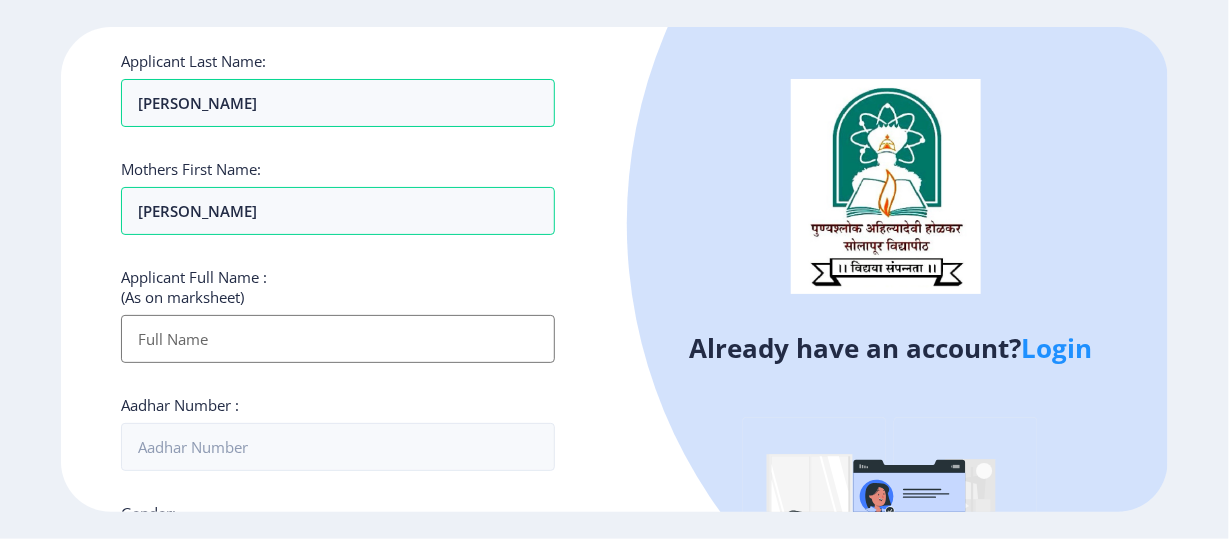 drag, startPoint x: 399, startPoint y: 276, endPoint x: 338, endPoint y: 478, distance: 211.00948 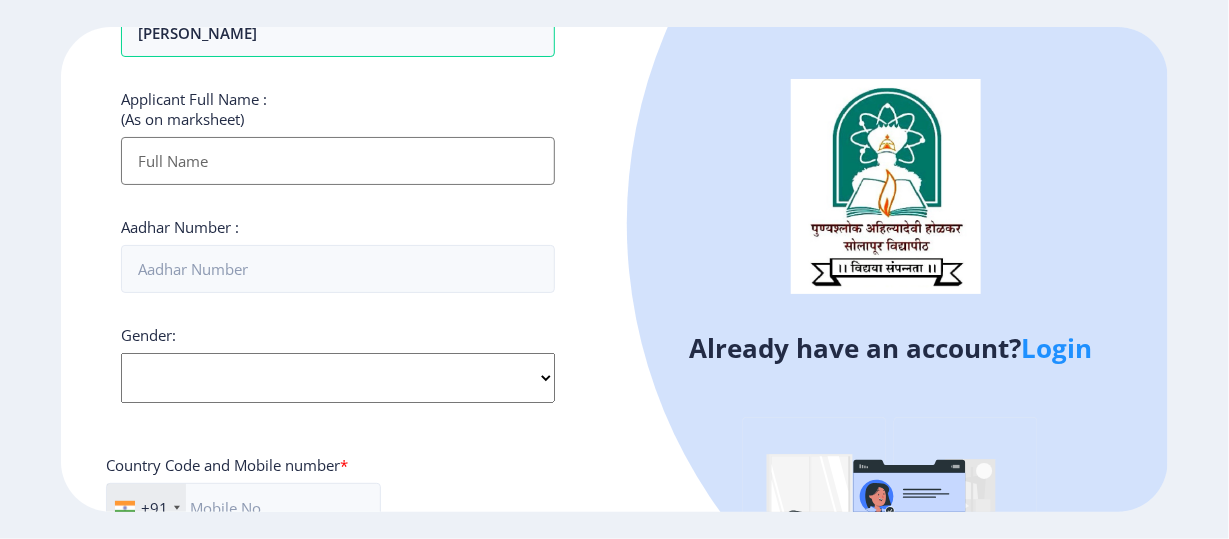 scroll, scrollTop: 494, scrollLeft: 0, axis: vertical 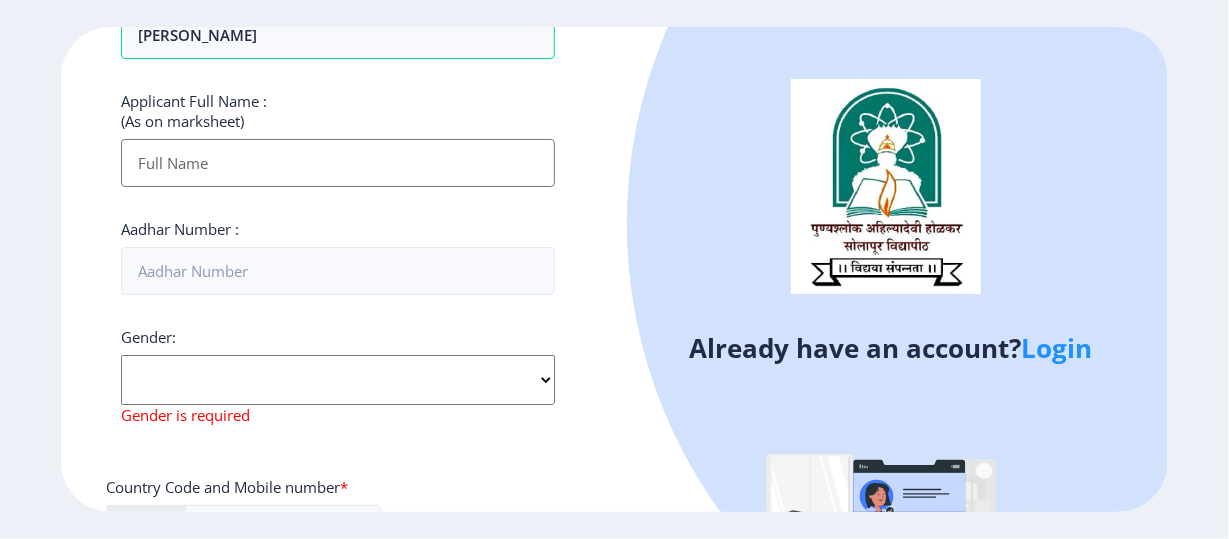 click on "Applicant First Name:" at bounding box center (337, 163) 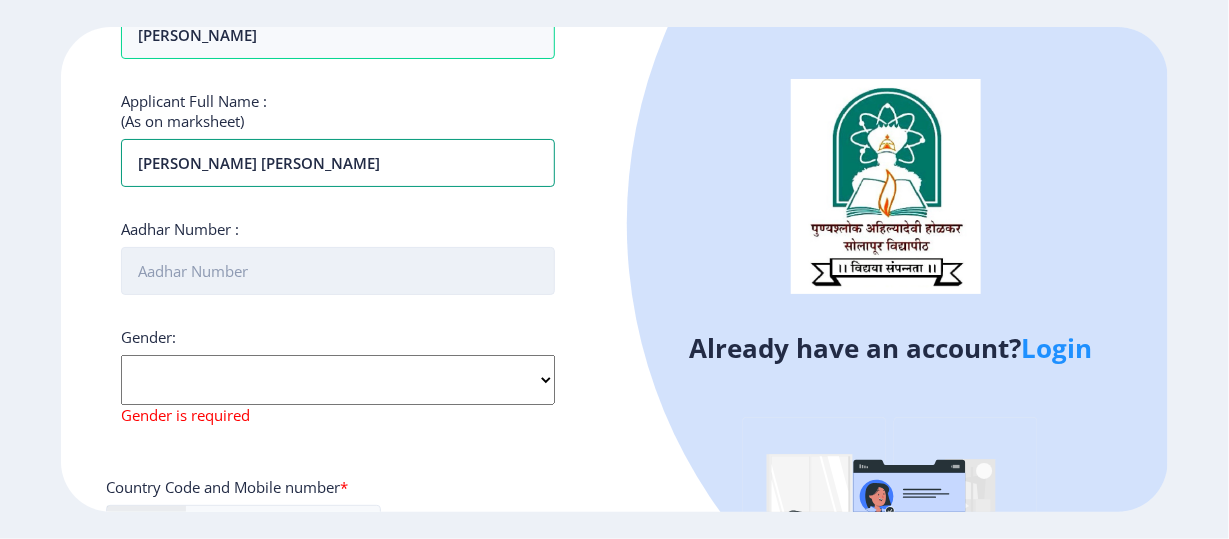 type on "[PERSON_NAME] [PERSON_NAME]" 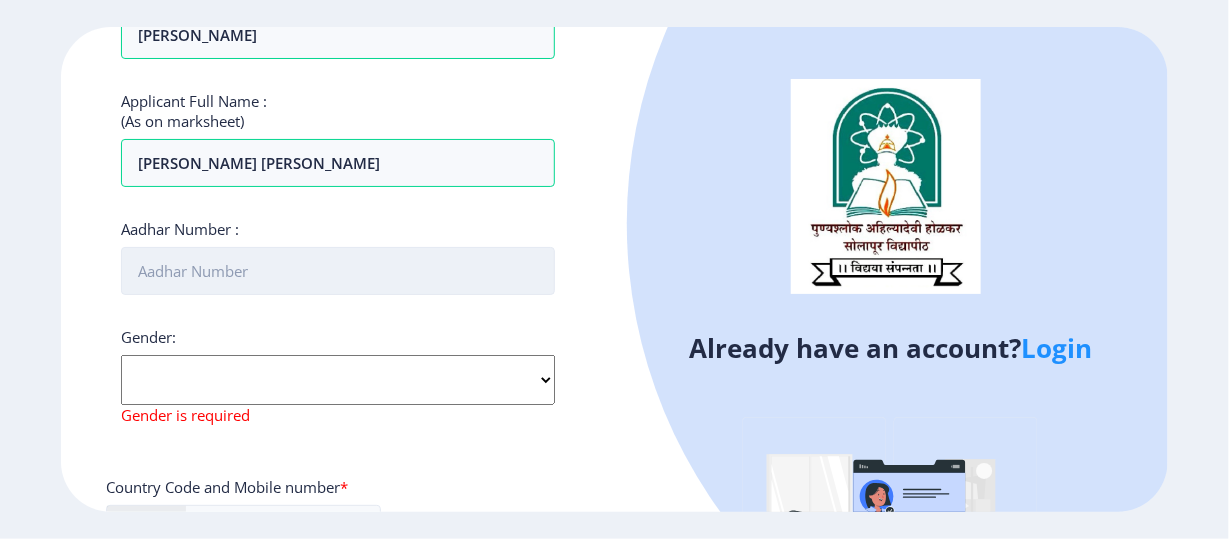 click on "Aadhar Number :" at bounding box center [337, 271] 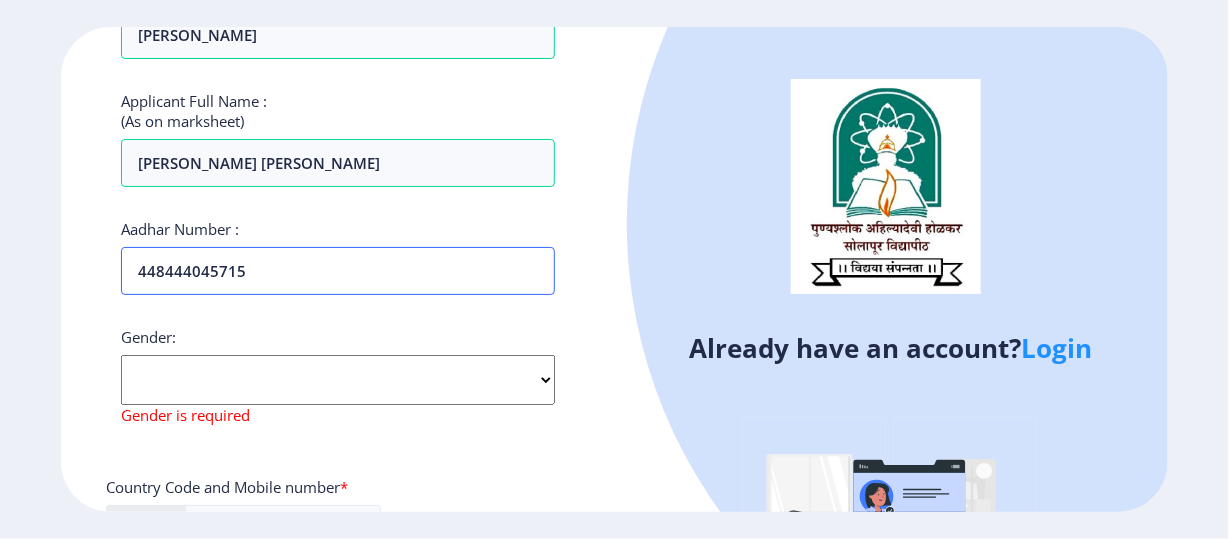 type on "448444045715" 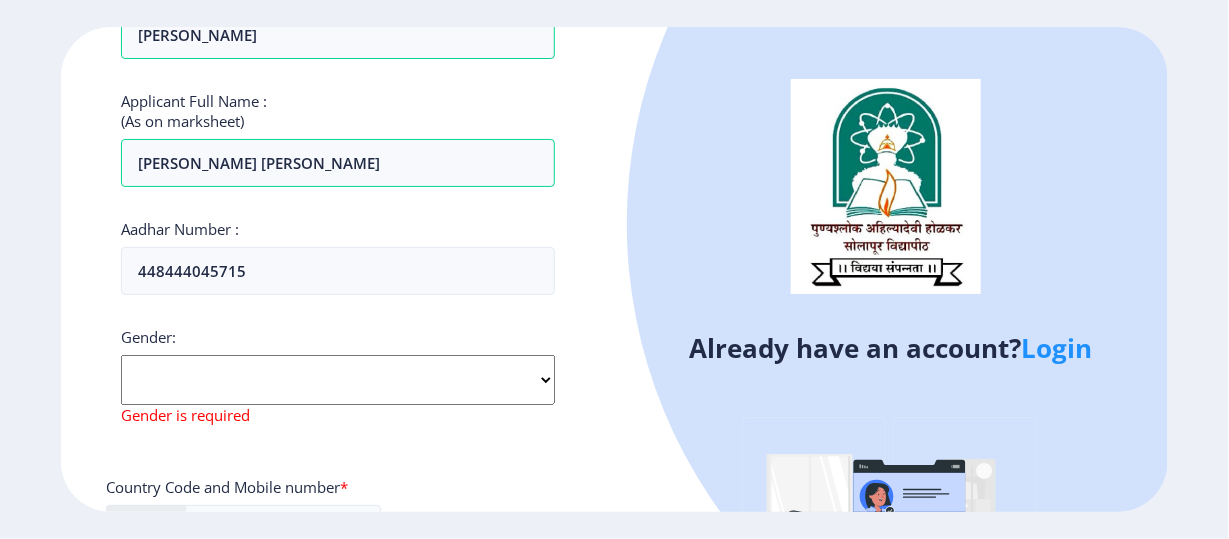 click on "Select Gender [DEMOGRAPHIC_DATA] [DEMOGRAPHIC_DATA] Other" 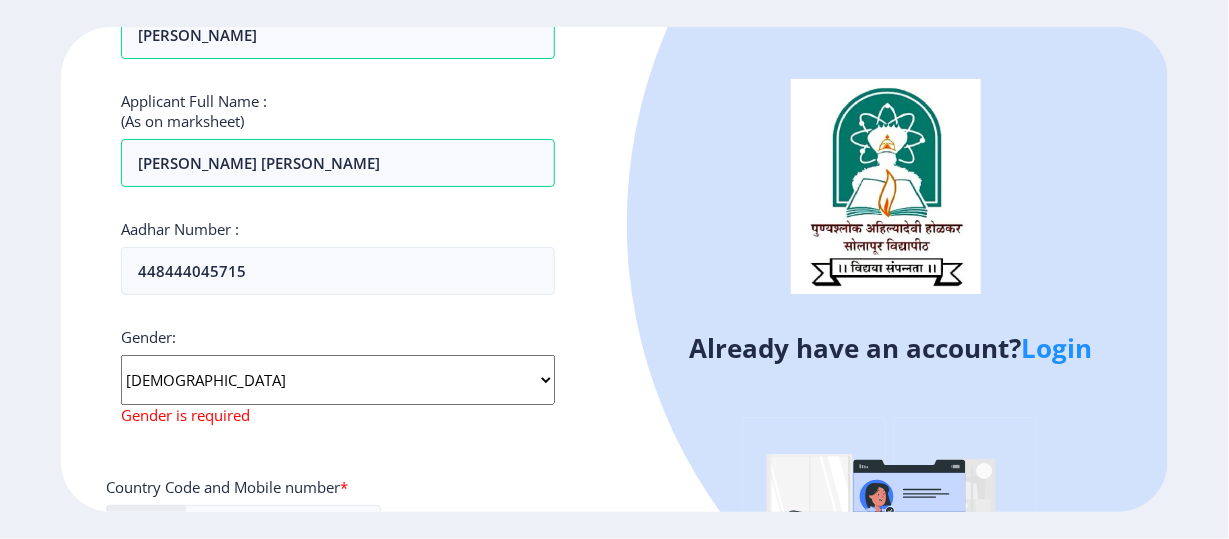 click on "Select Gender [DEMOGRAPHIC_DATA] [DEMOGRAPHIC_DATA] Other" 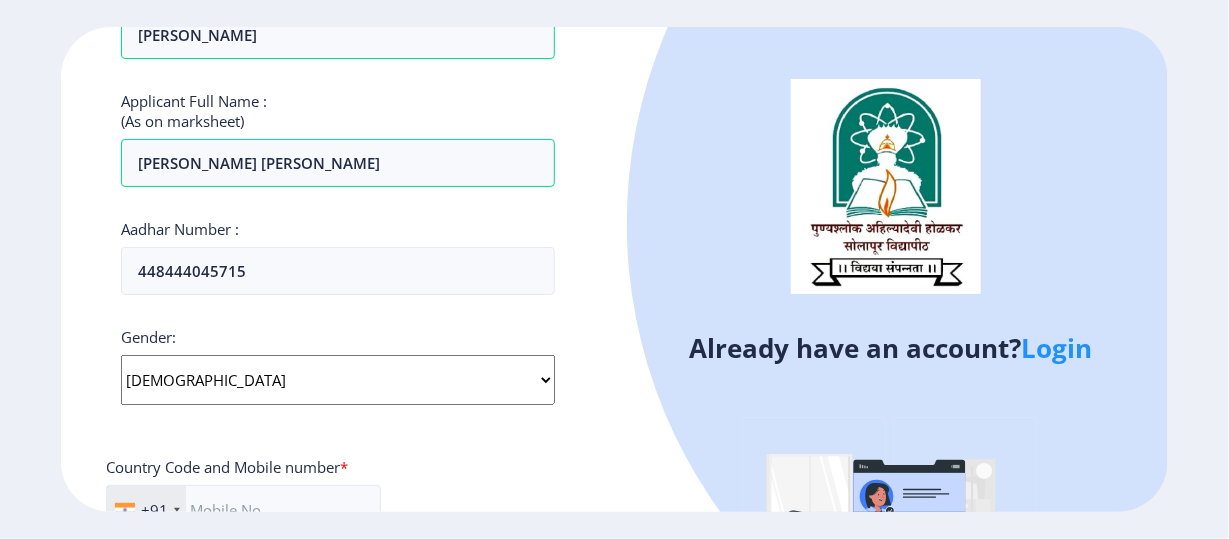 drag, startPoint x: 3, startPoint y: 316, endPoint x: 7, endPoint y: 360, distance: 44.181442 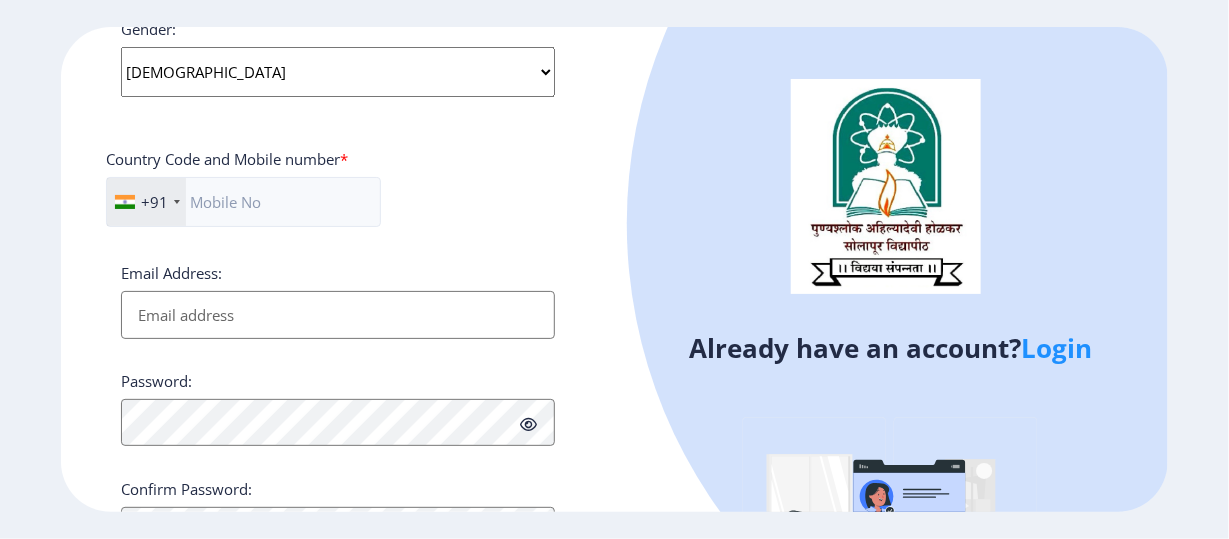 scroll, scrollTop: 808, scrollLeft: 0, axis: vertical 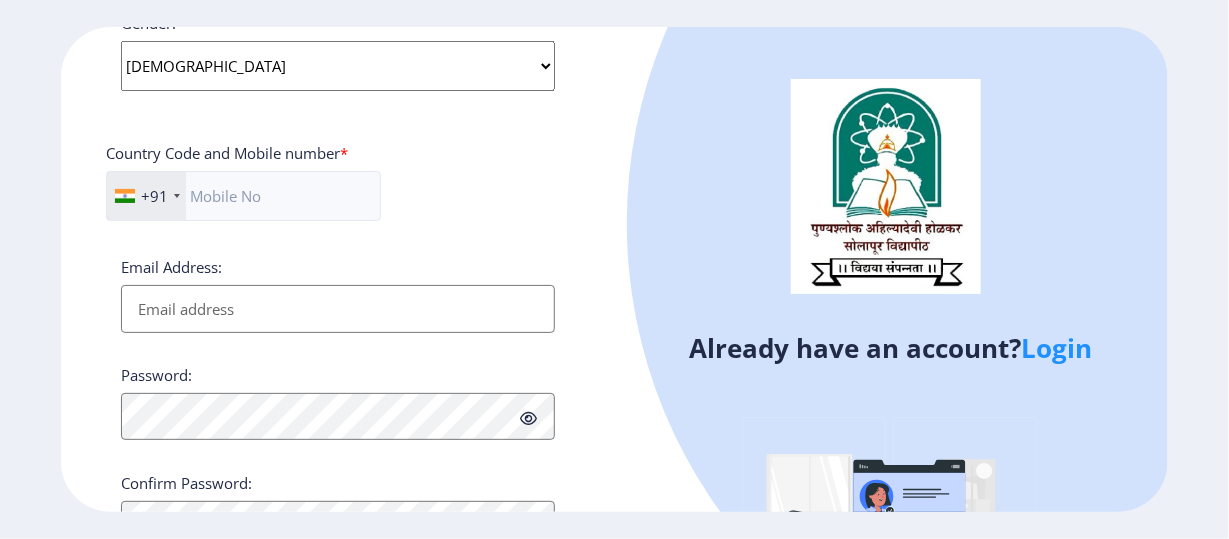 click on "Country Code and Mobile number  *" 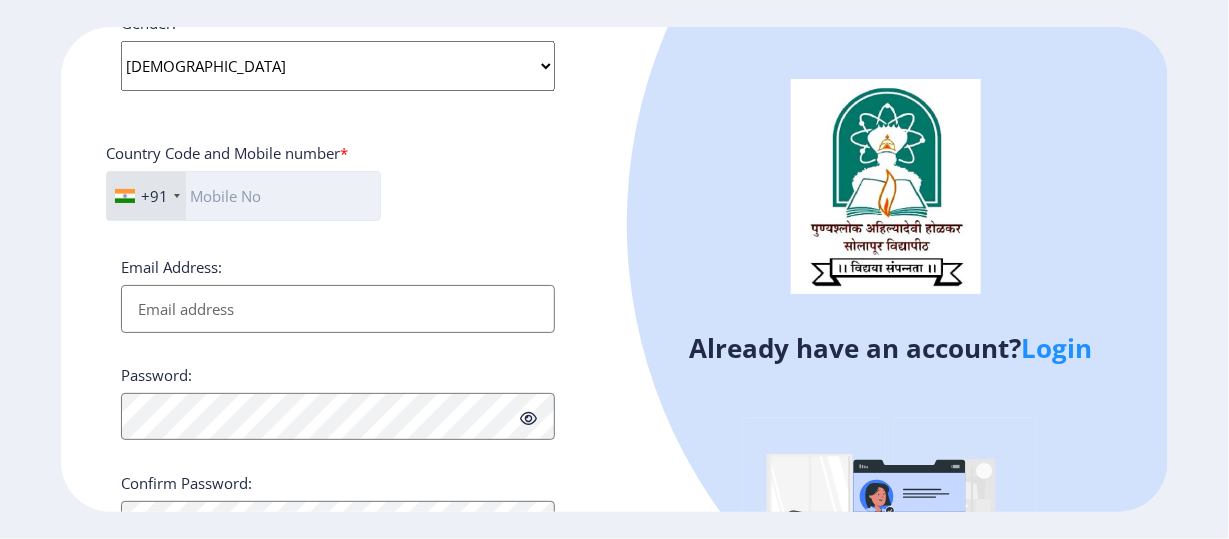 click 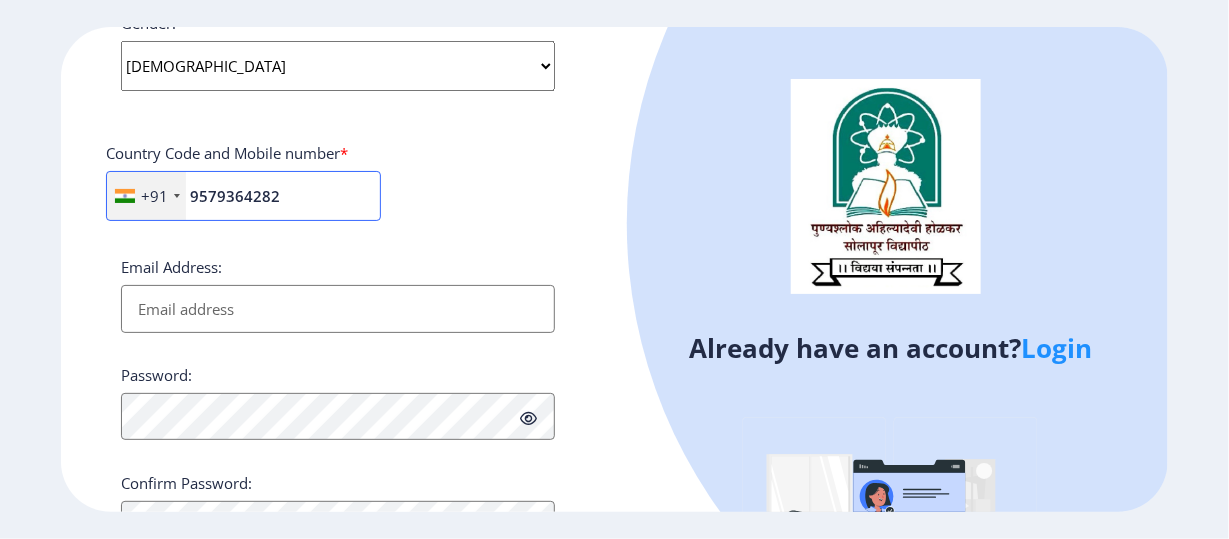 type on "9579364282" 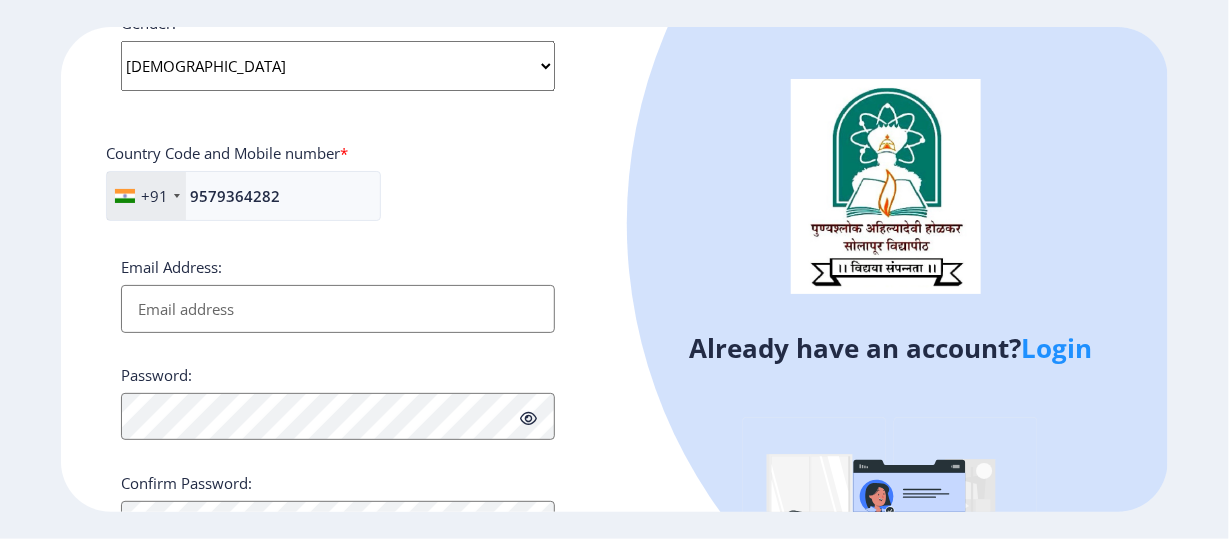 click on "Email Address:" at bounding box center (337, 309) 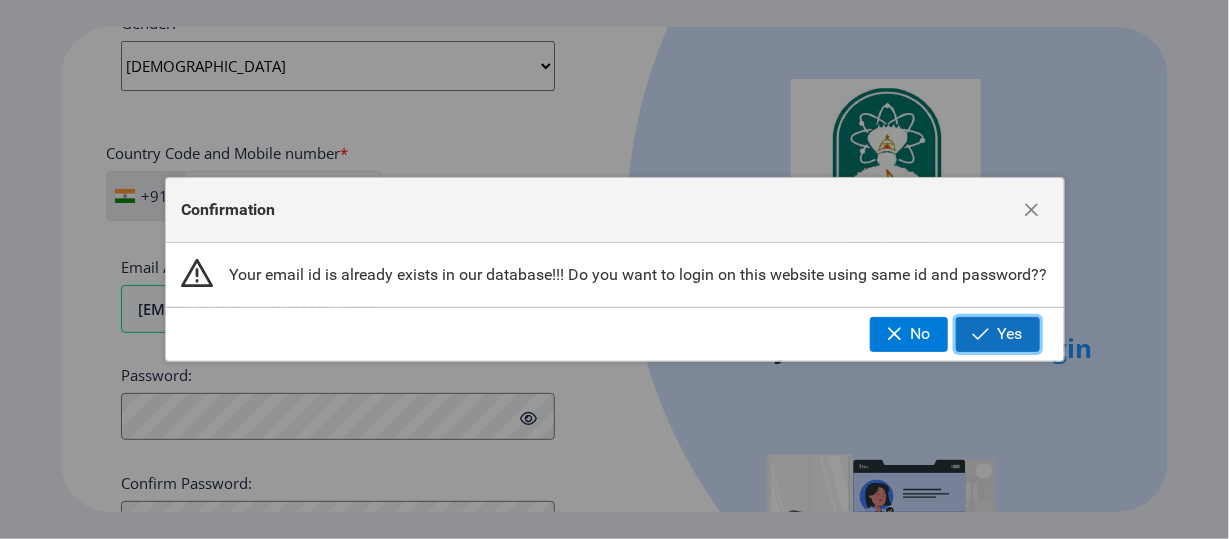 click on "Yes" 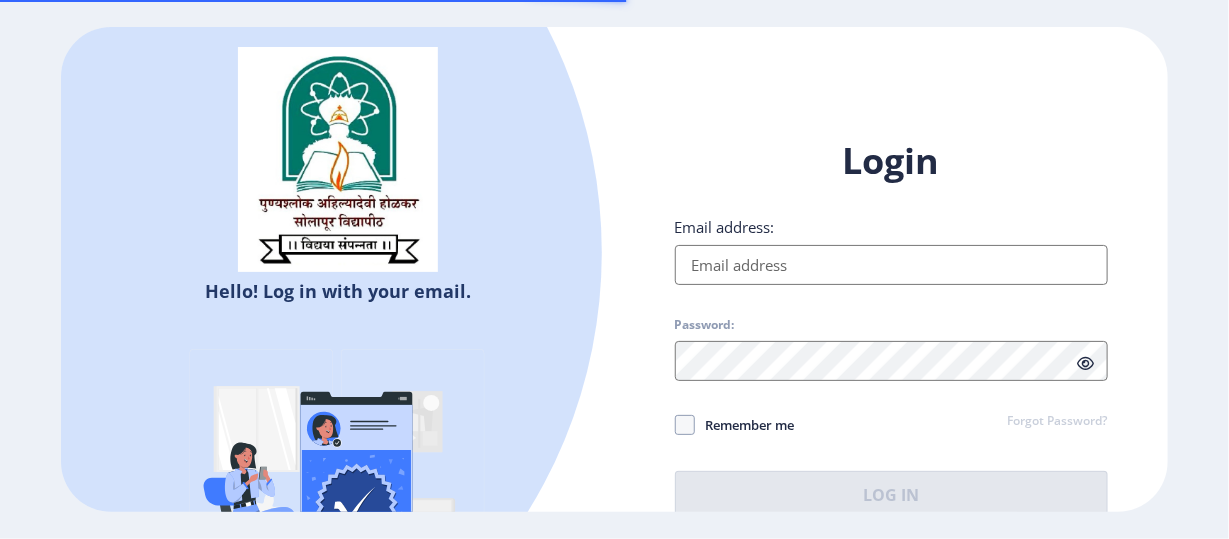 click on "Login Email address: Password: Remember me Forgot Password?  Log In" 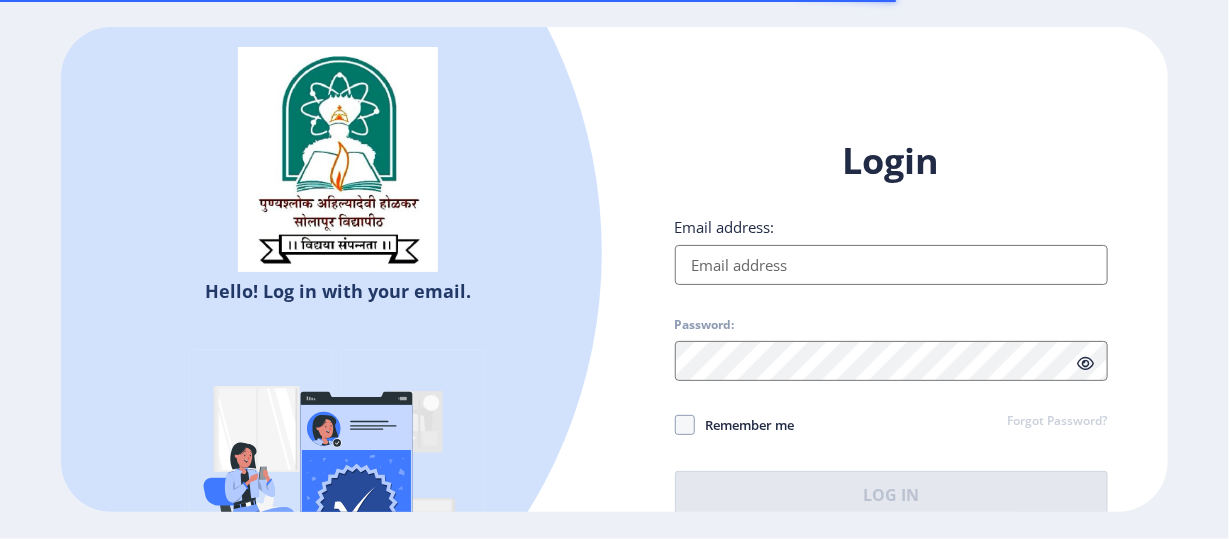 click on "Email address:" at bounding box center [891, 265] 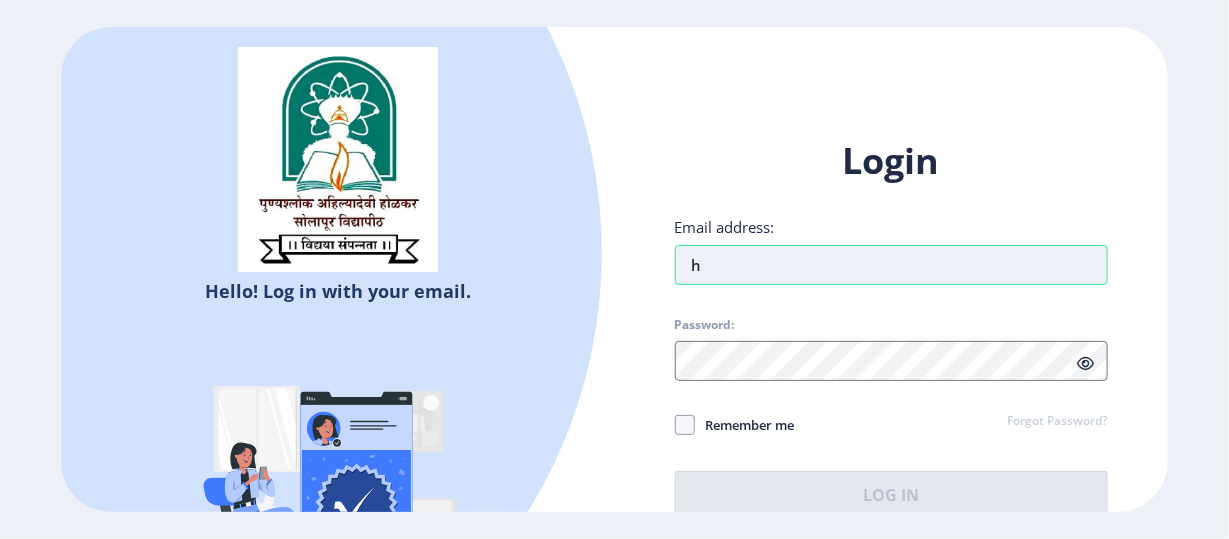 type on "[EMAIL_ADDRESS][DOMAIN_NAME]" 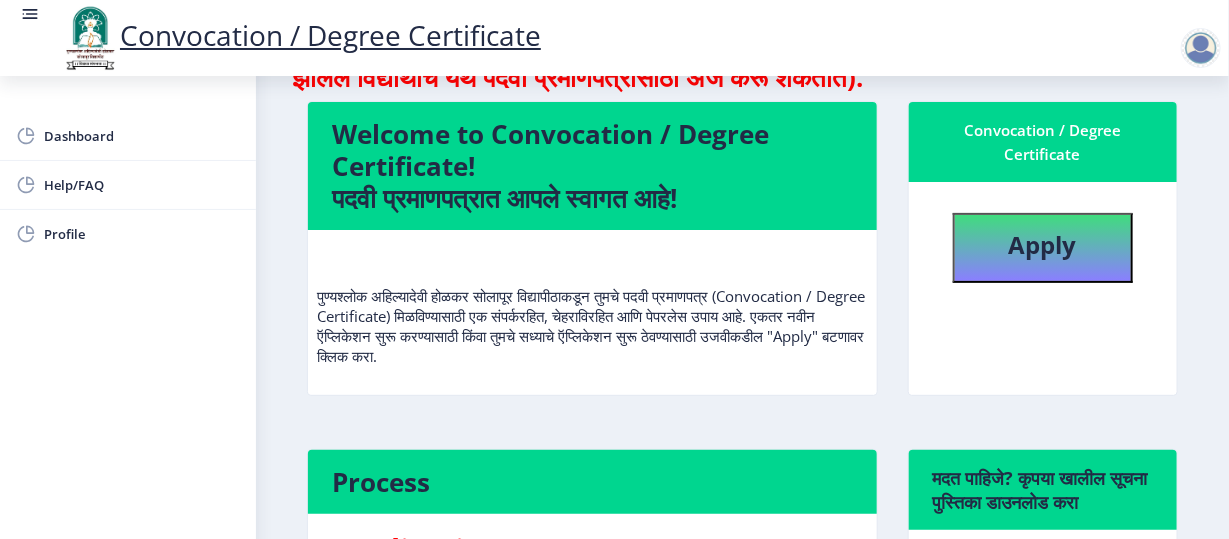 scroll, scrollTop: 0, scrollLeft: 0, axis: both 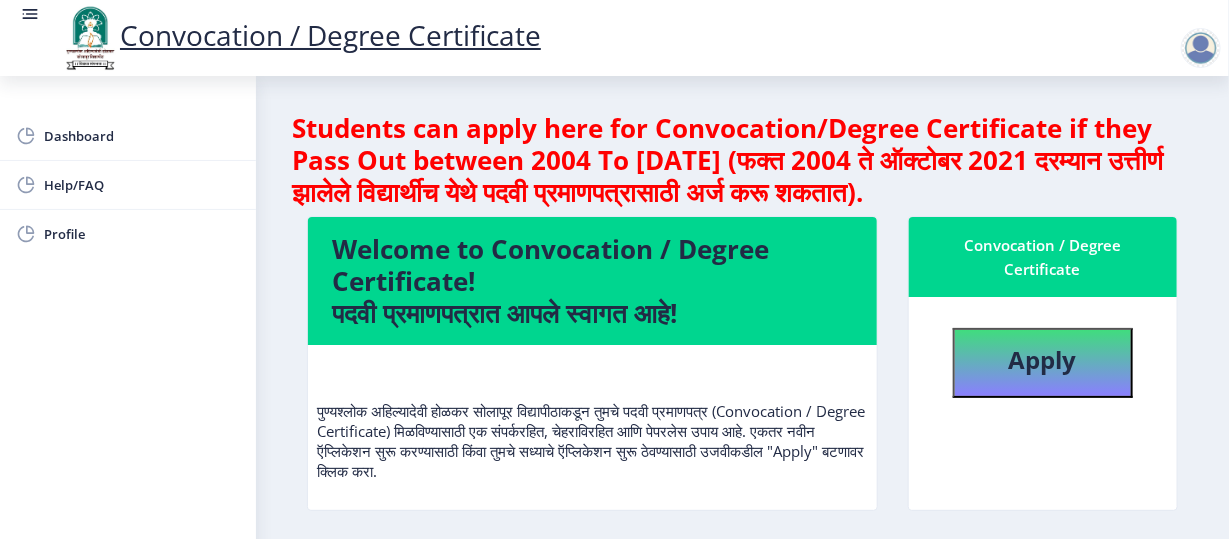 click on "Welcome to Convocation / Degree Certificate!  पदवी प्रमाणपत्रात आपले स्वागत आहे!" 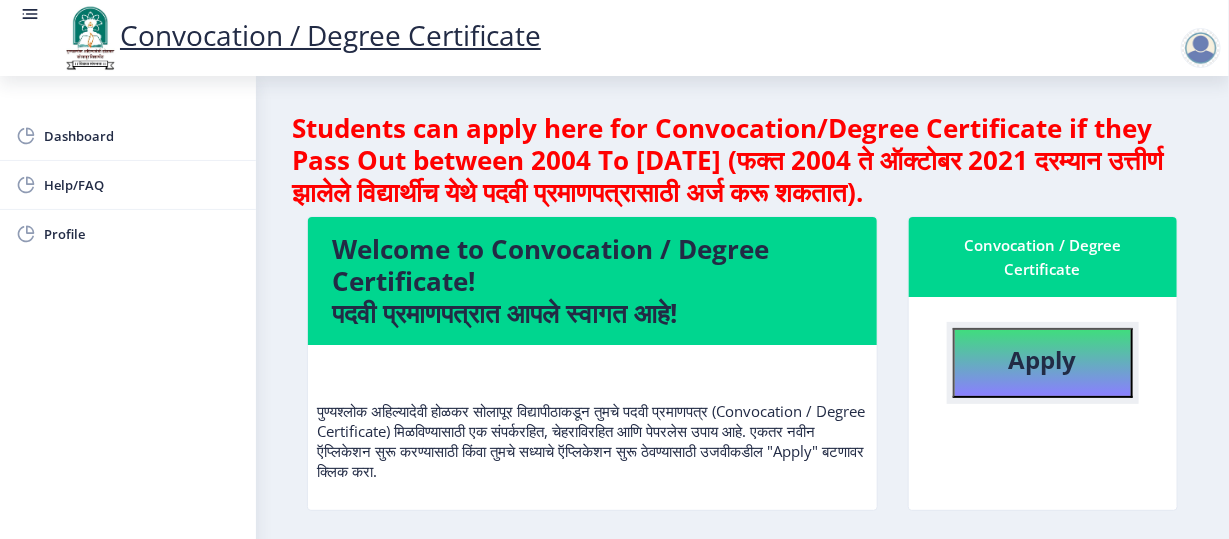 click on "Apply" 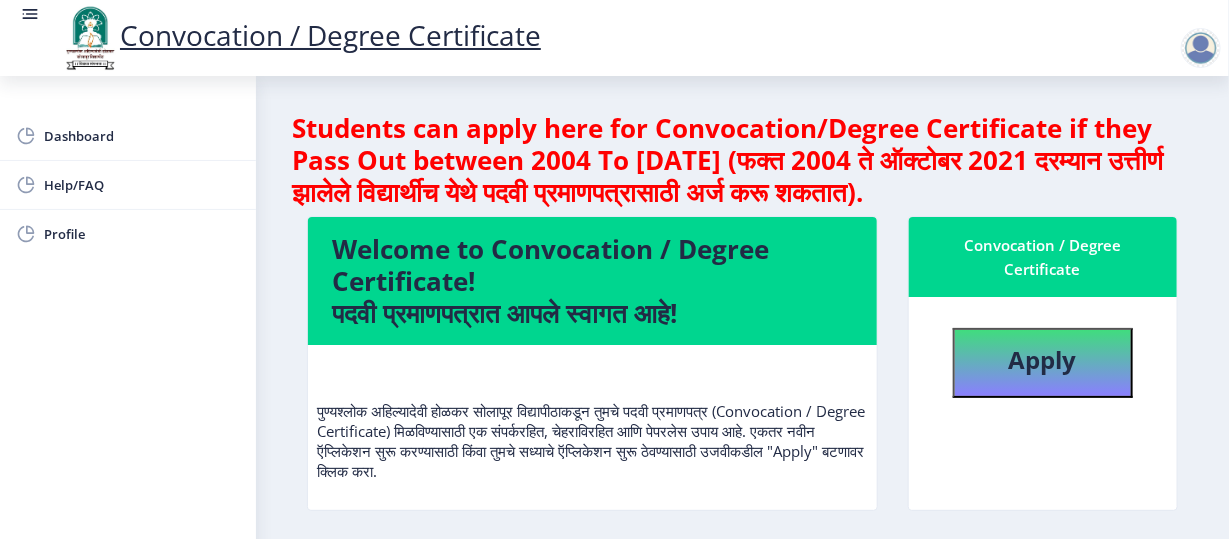 select 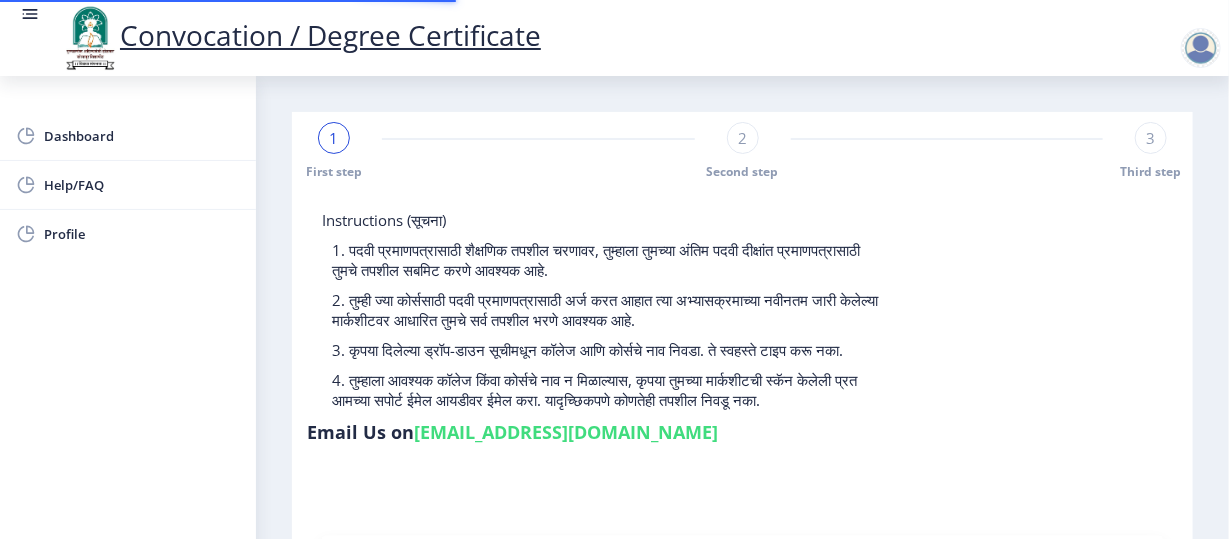 type on "[PERSON_NAME] [PERSON_NAME]" 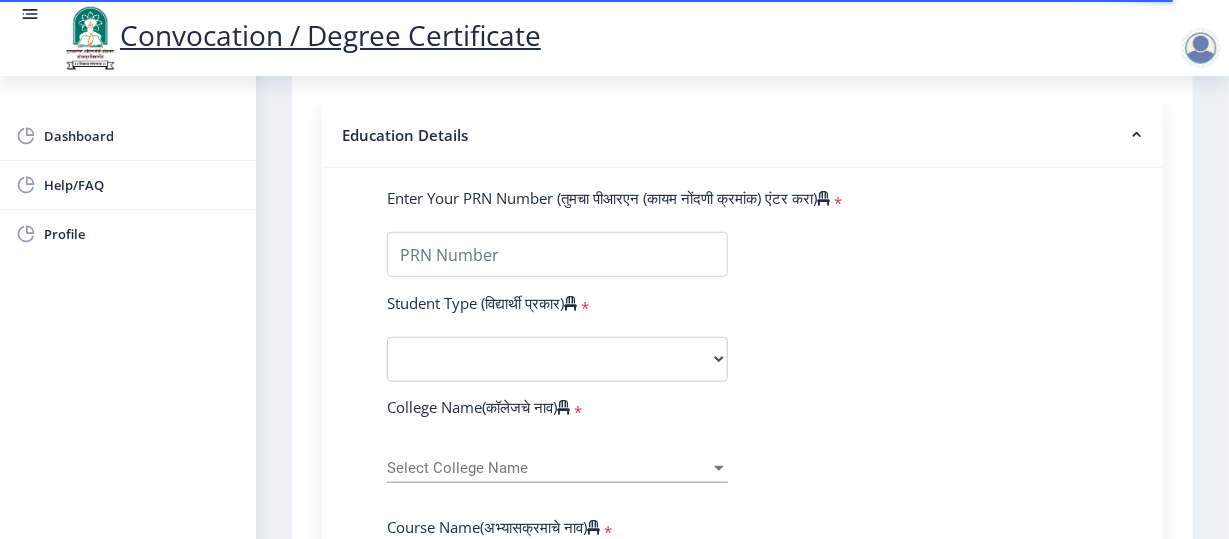 scroll, scrollTop: 428, scrollLeft: 0, axis: vertical 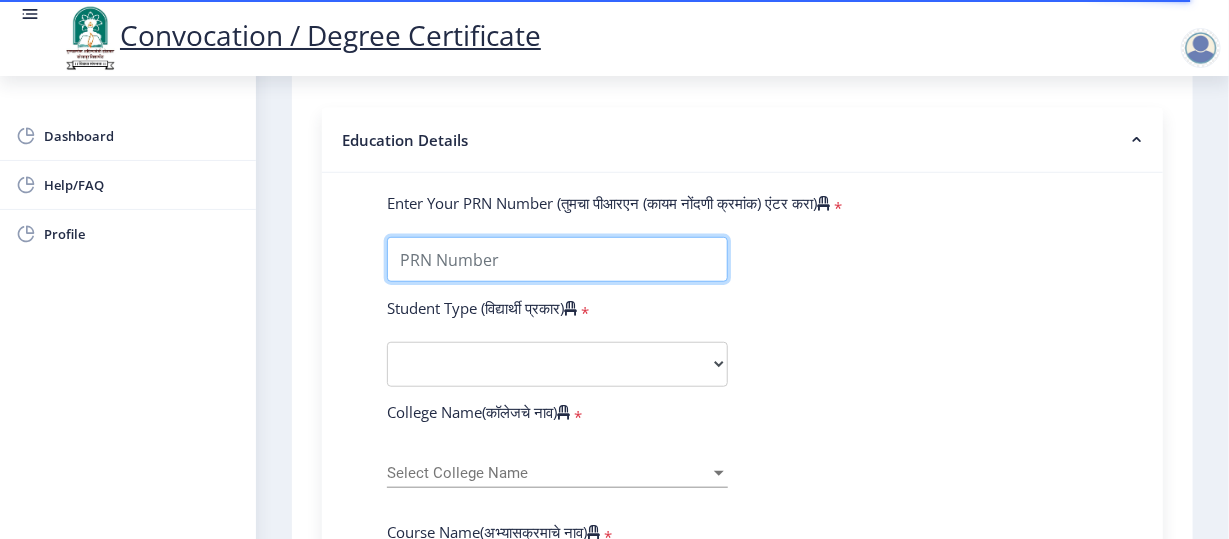 click on "Enter Your PRN Number (तुमचा पीआरएन (कायम नोंदणी क्रमांक) एंटर करा)" at bounding box center [557, 259] 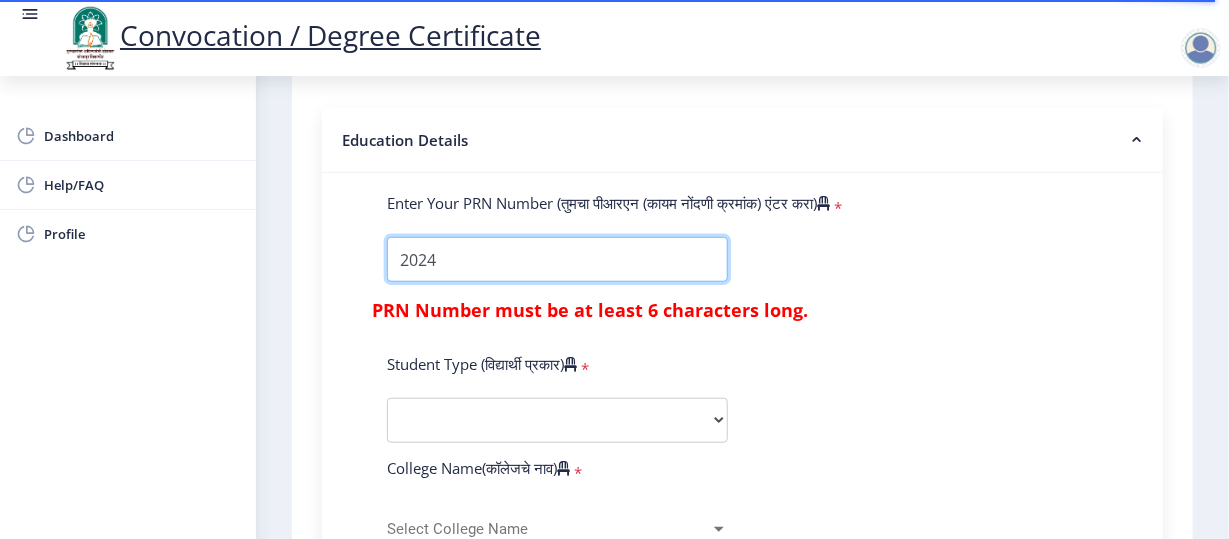type on "2024" 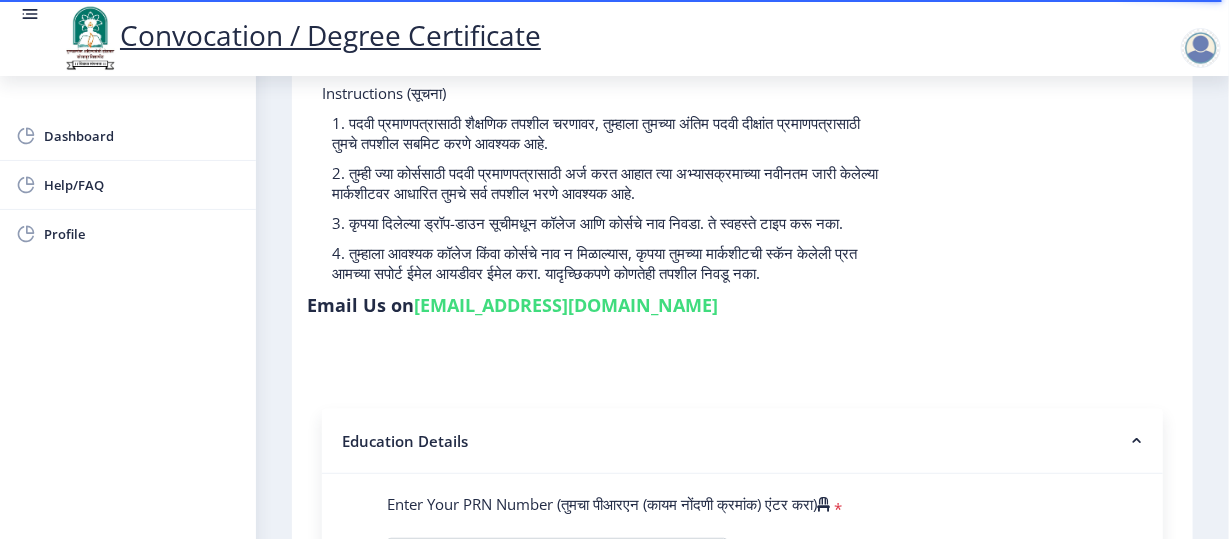 scroll, scrollTop: 0, scrollLeft: 0, axis: both 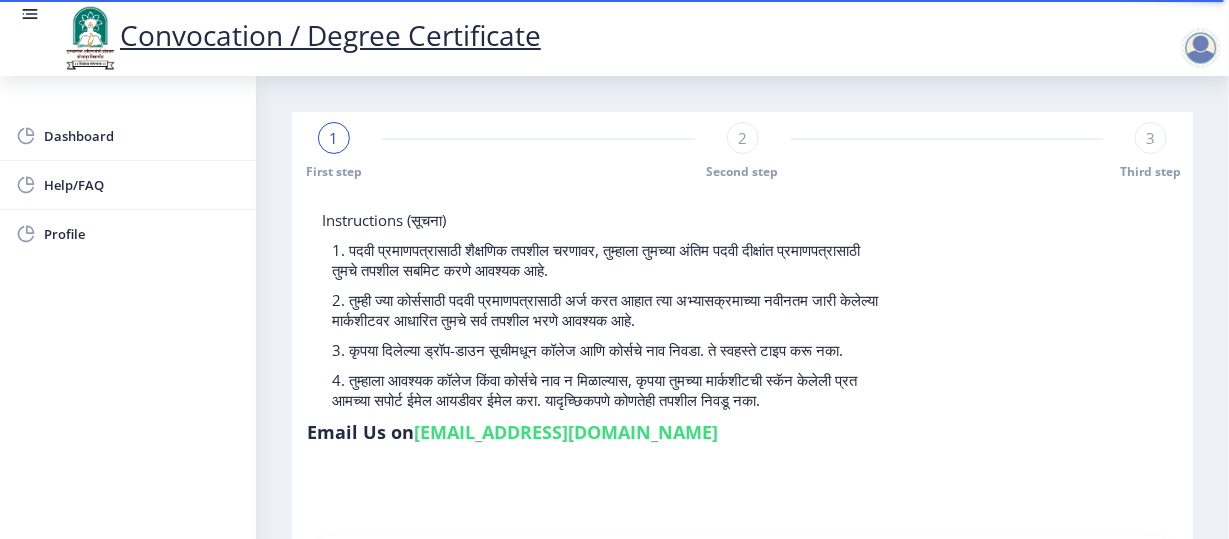 click on "2" 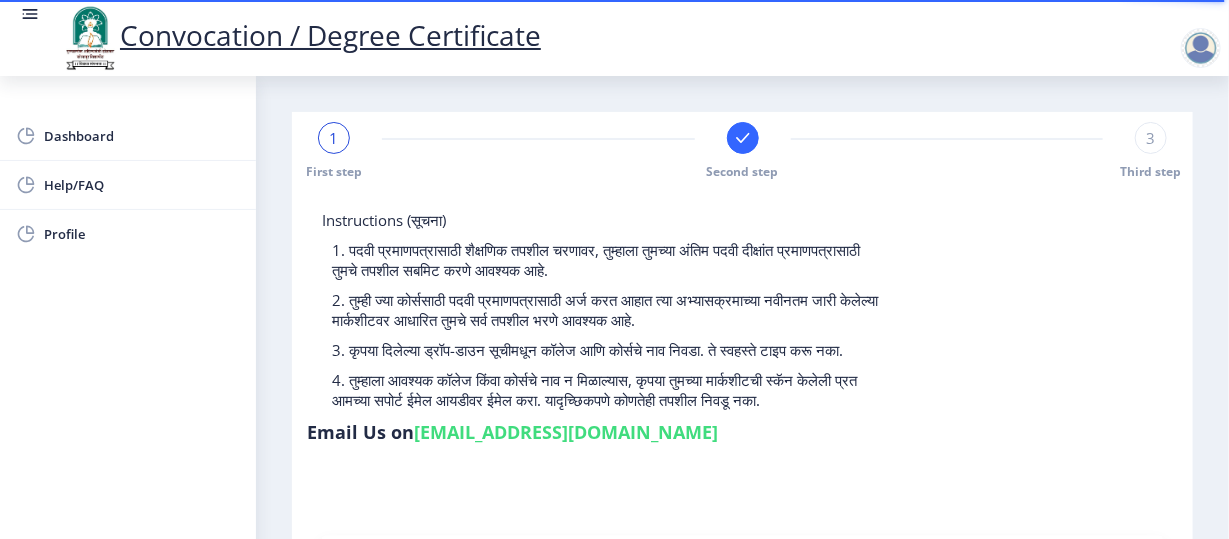 click 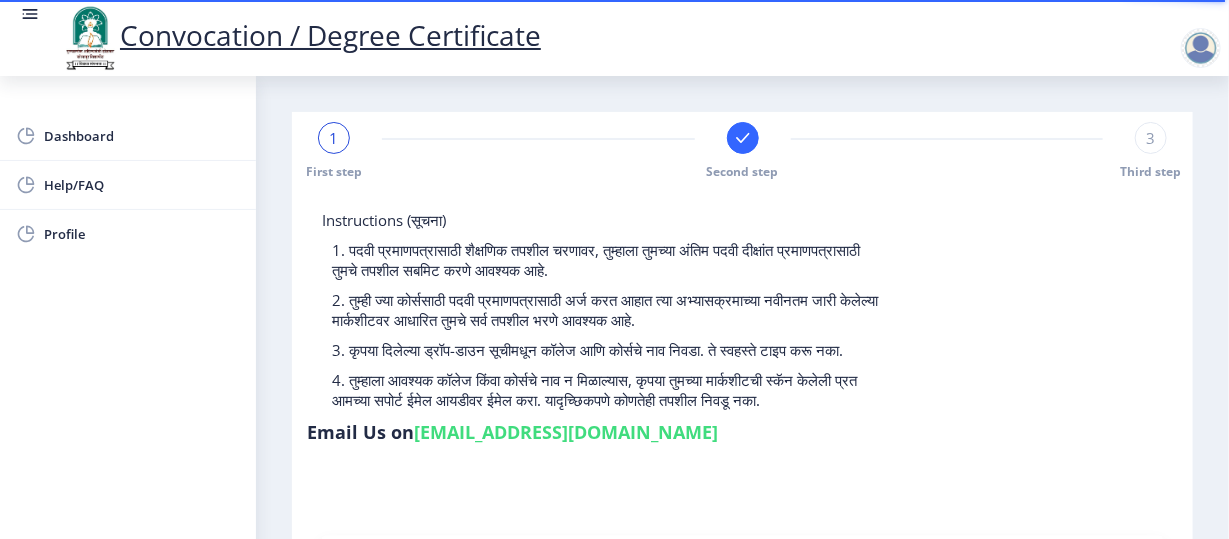 drag, startPoint x: 879, startPoint y: 270, endPoint x: 832, endPoint y: 485, distance: 220.07726 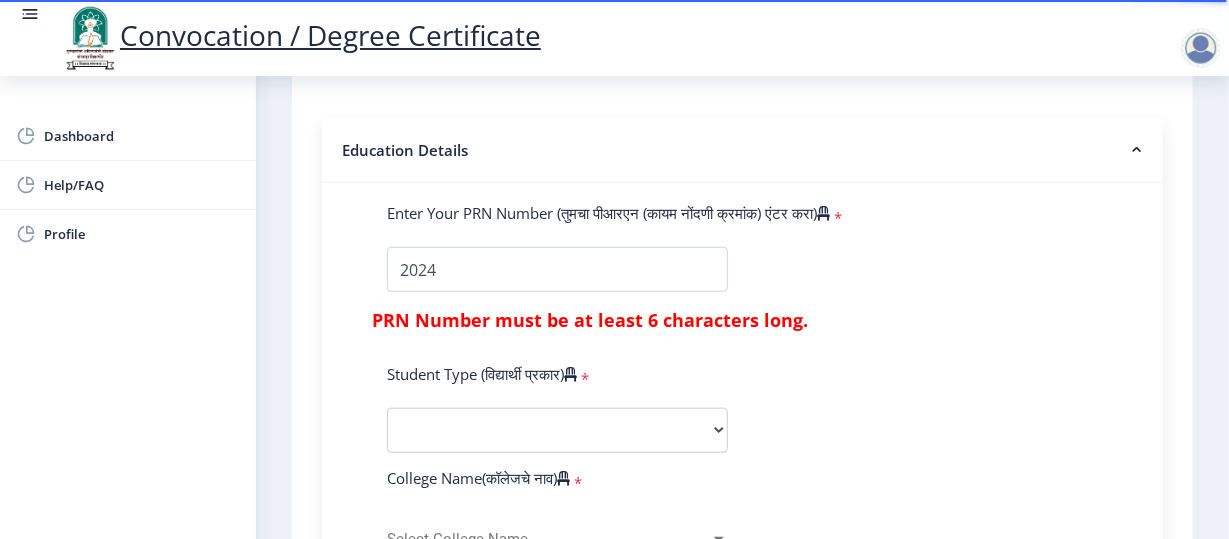 scroll, scrollTop: 0, scrollLeft: 0, axis: both 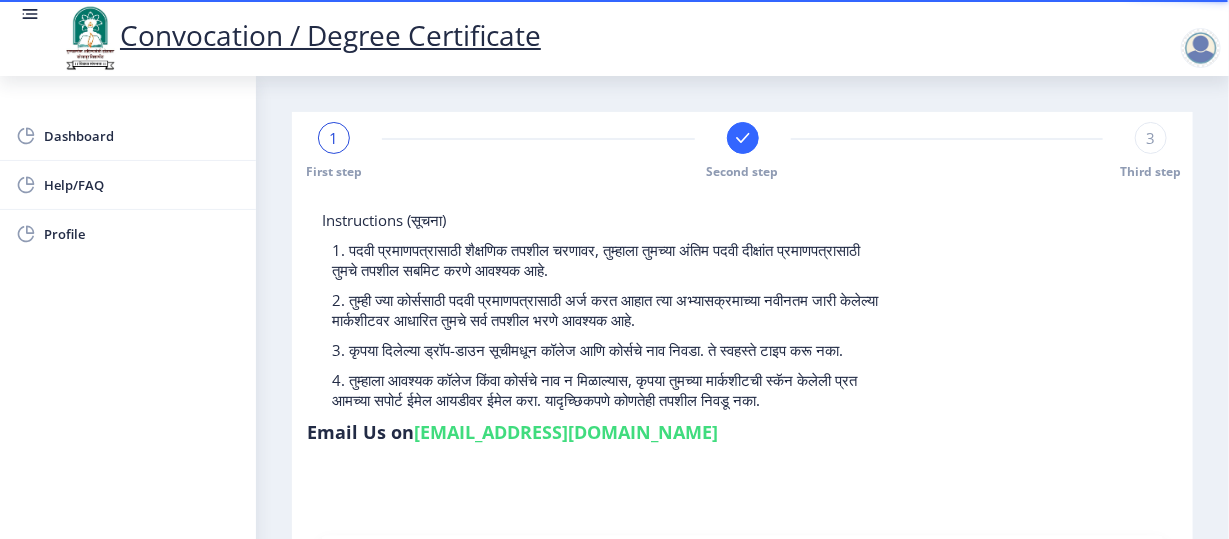 click on "3" 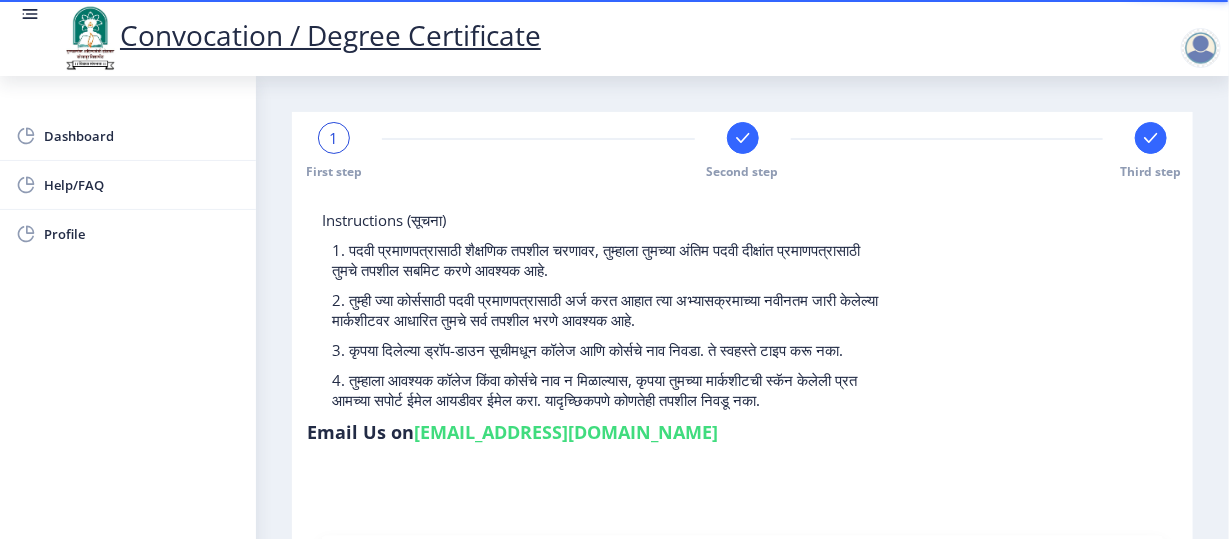 click on "Third step" 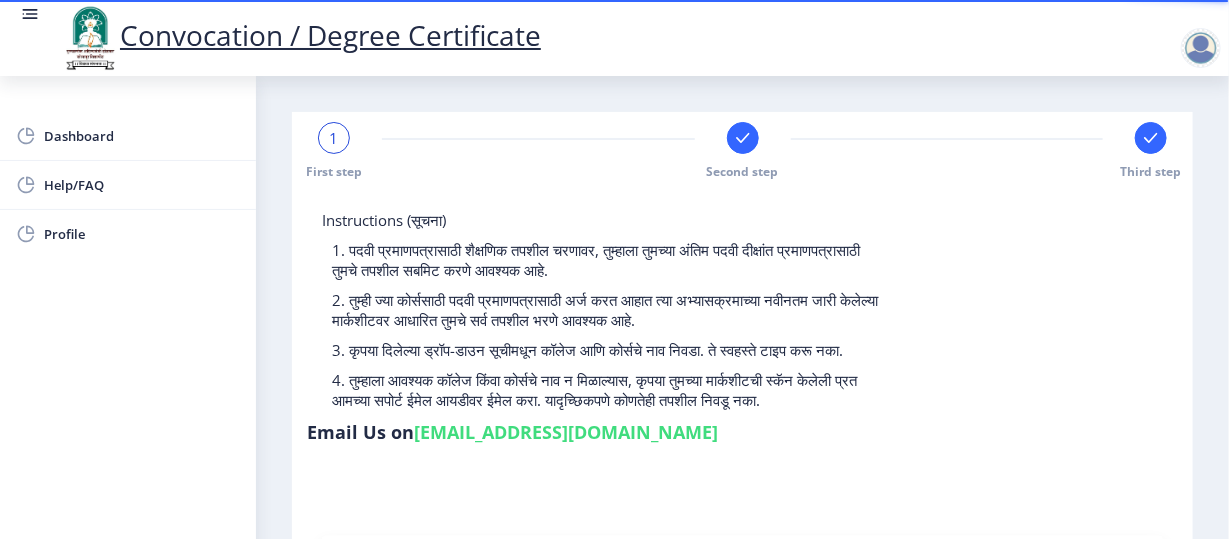 drag, startPoint x: 921, startPoint y: 225, endPoint x: 866, endPoint y: 436, distance: 218.05045 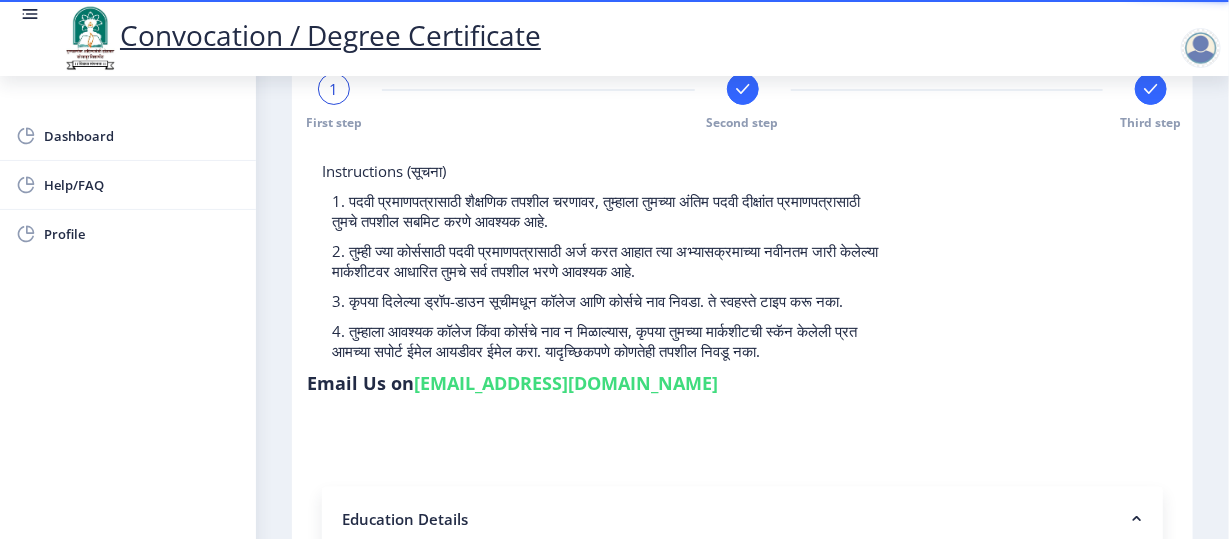 scroll, scrollTop: 0, scrollLeft: 0, axis: both 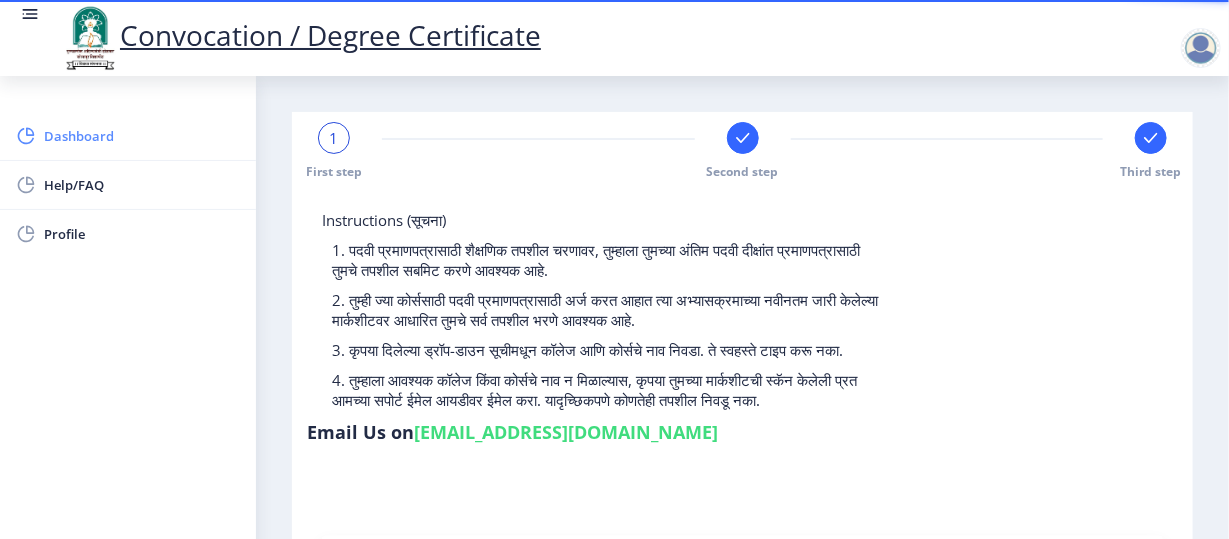 click on "Dashboard" 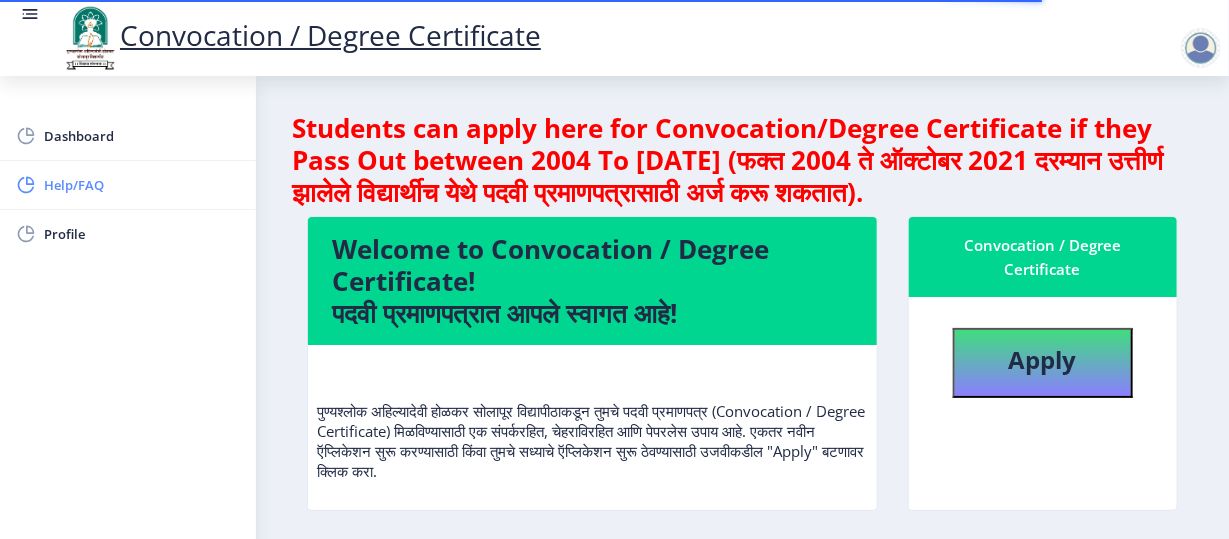 click on "Help/FAQ" 